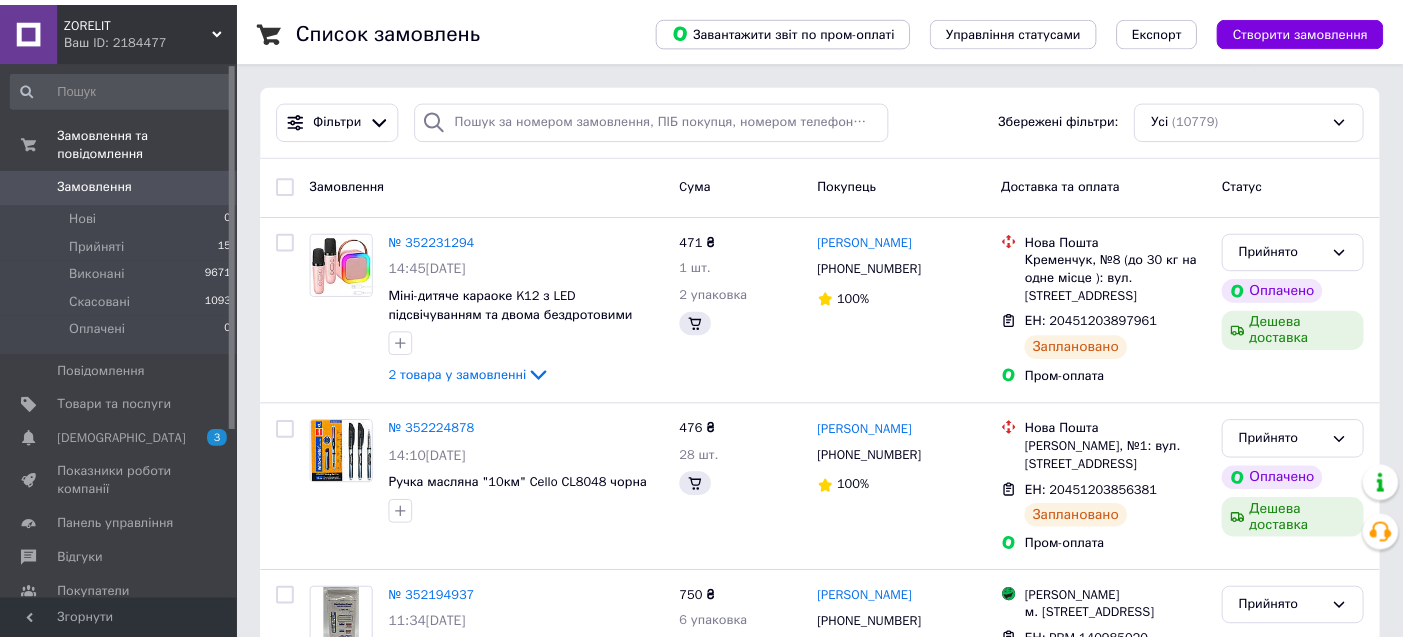 scroll, scrollTop: 0, scrollLeft: 0, axis: both 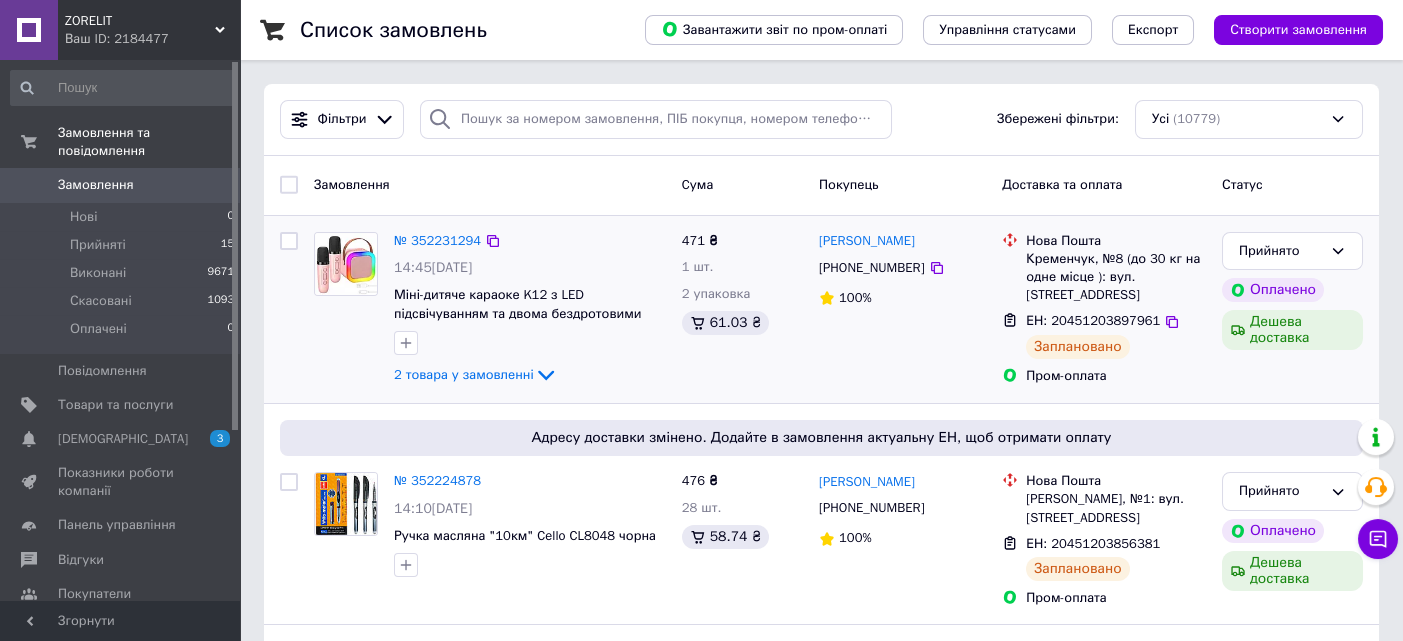 click on "№ 352231294" at bounding box center (530, 241) 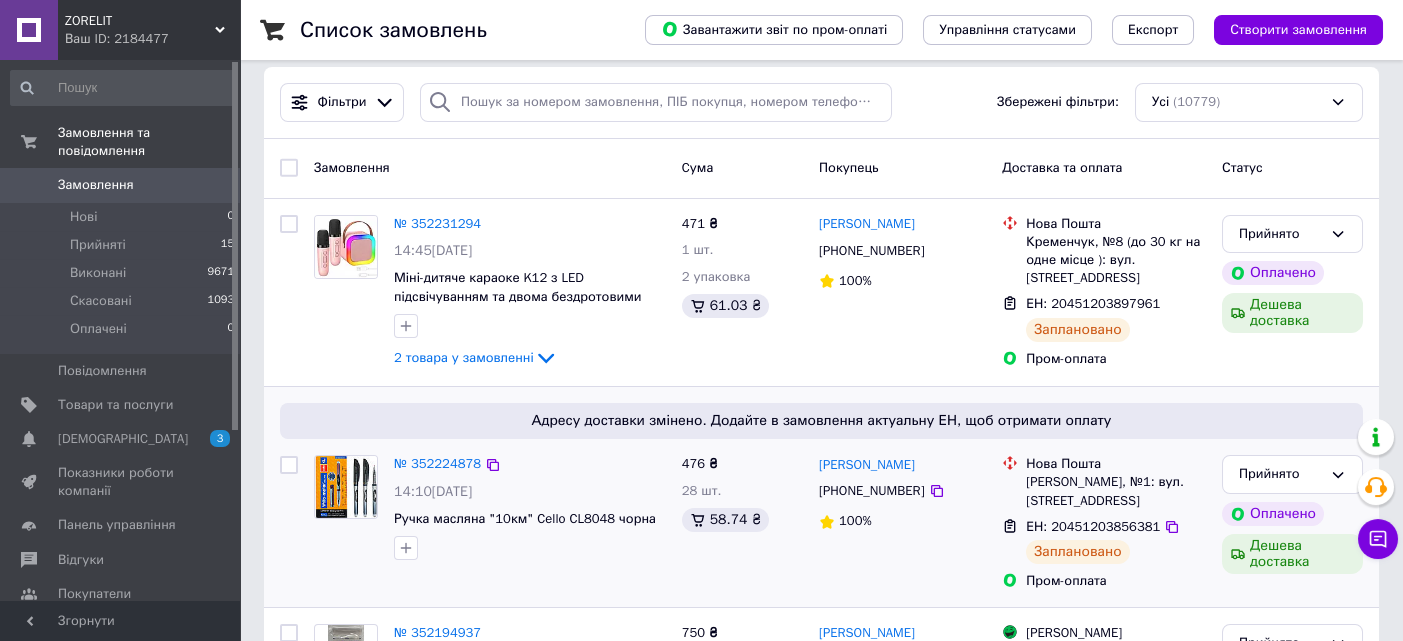 scroll, scrollTop: 0, scrollLeft: 0, axis: both 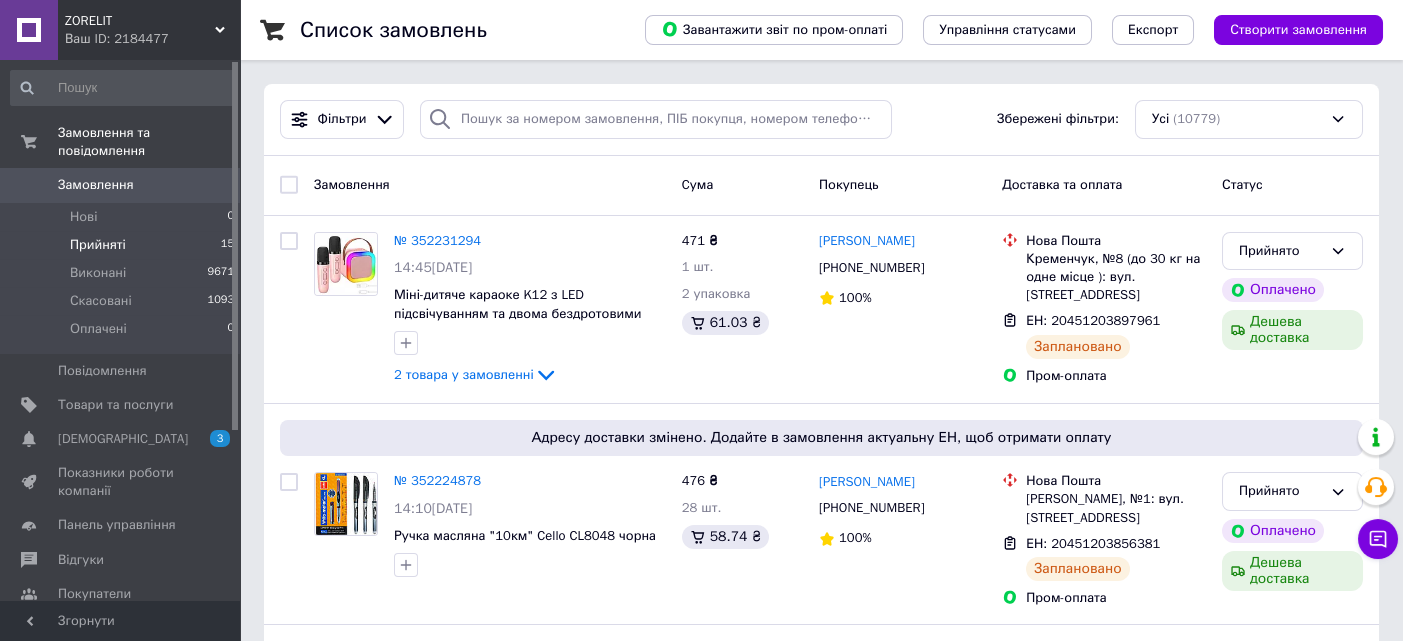 click on "Прийняті 15" at bounding box center [123, 245] 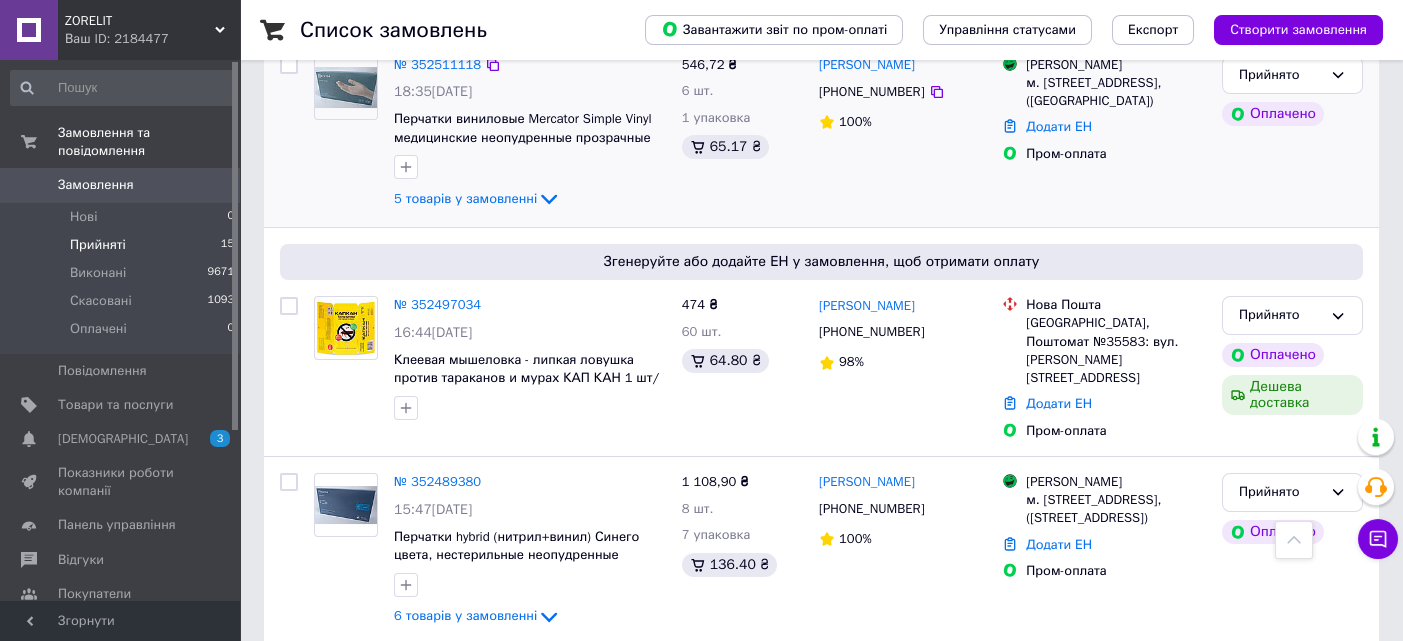 scroll, scrollTop: 666, scrollLeft: 0, axis: vertical 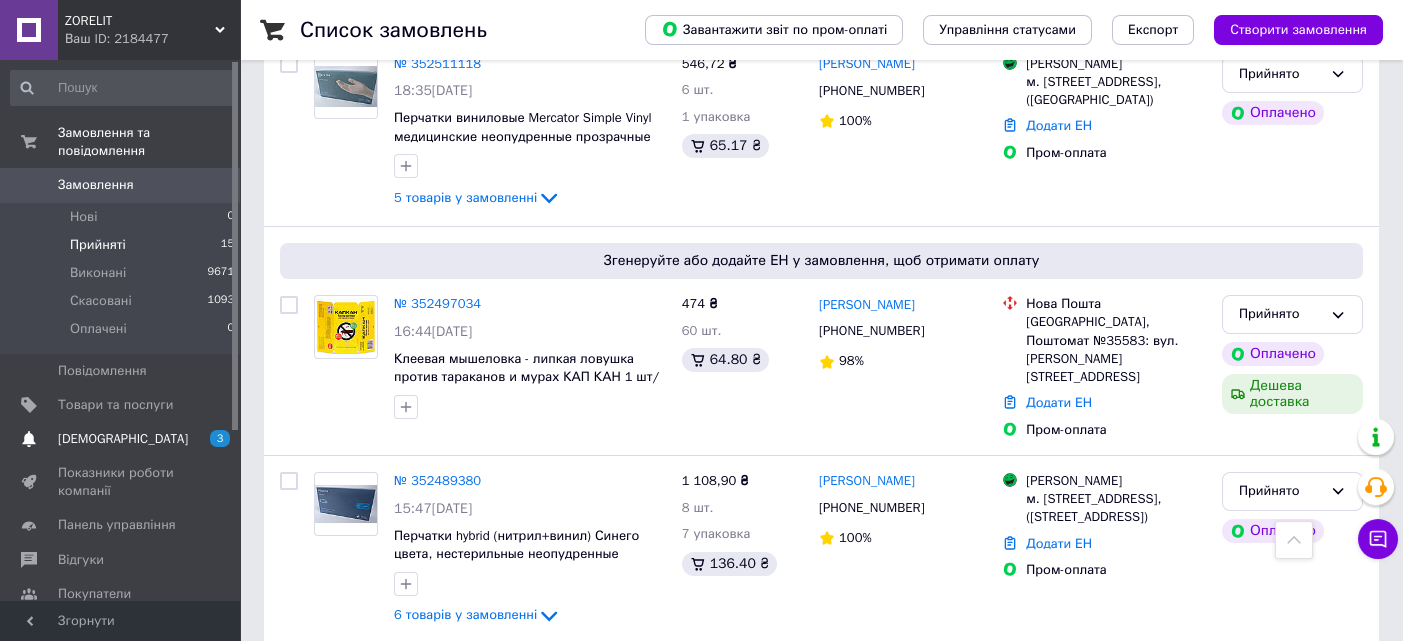 click on "[DEMOGRAPHIC_DATA]" at bounding box center [121, 439] 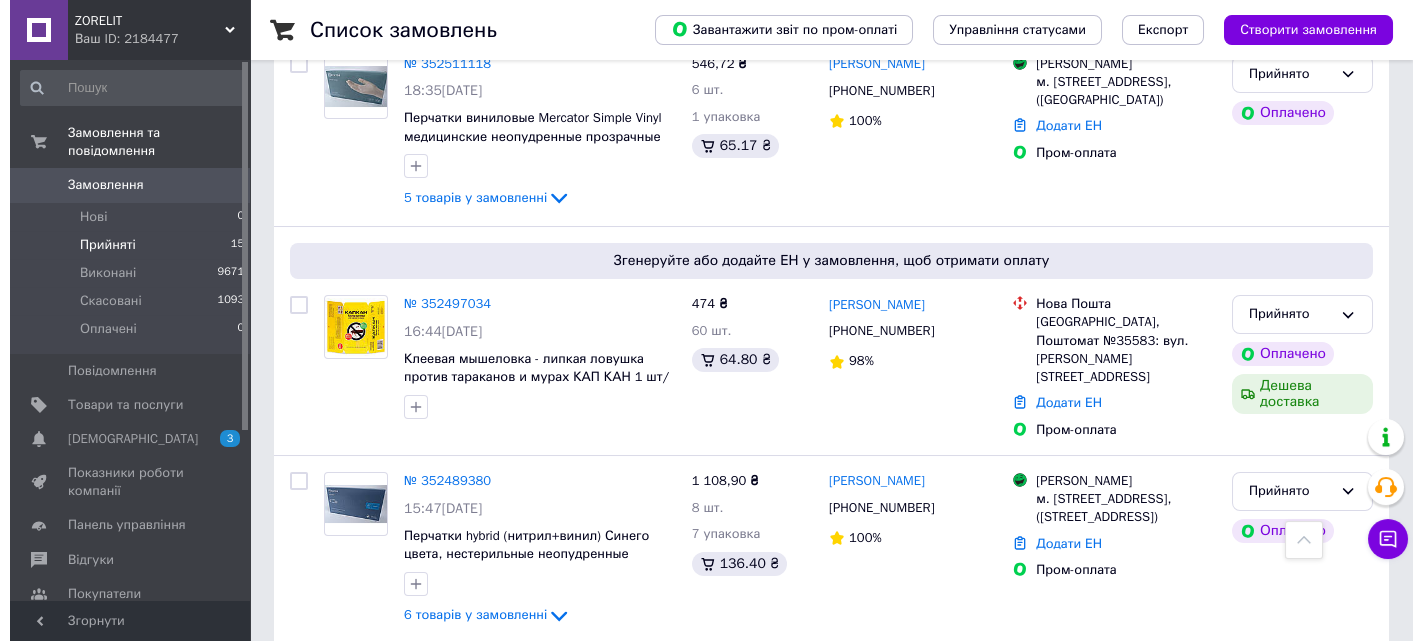 scroll, scrollTop: 0, scrollLeft: 0, axis: both 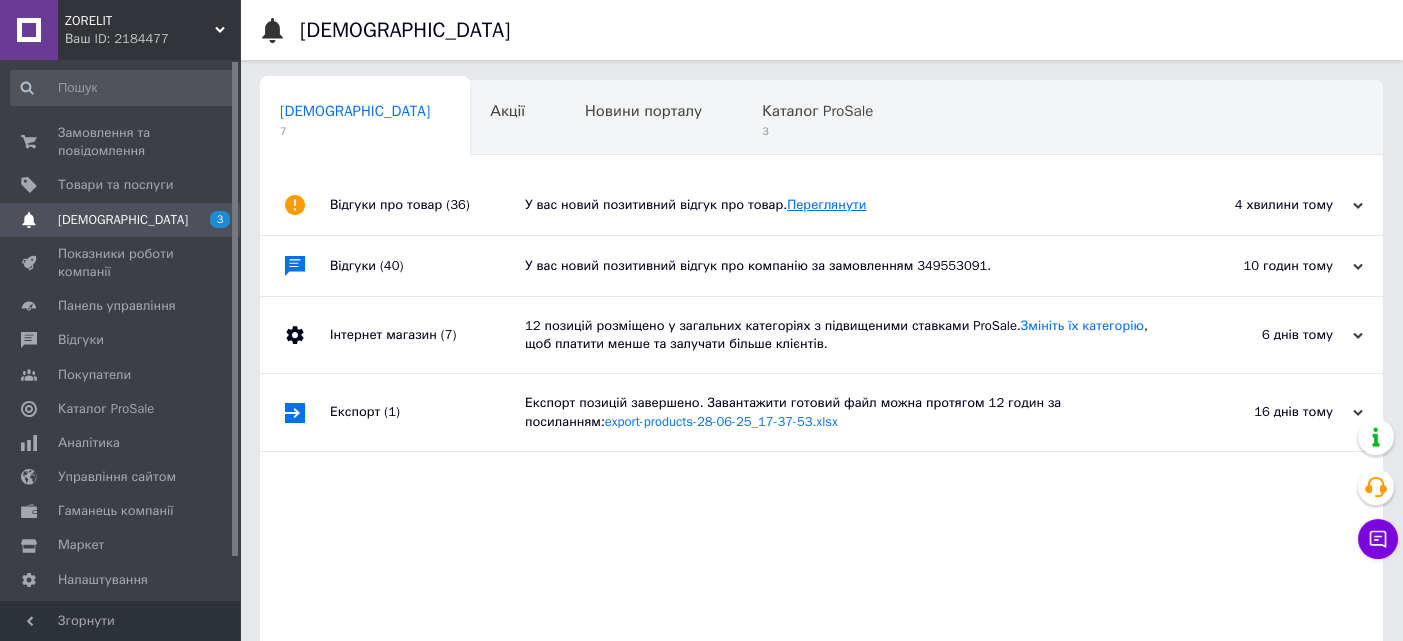 click on "Переглянути" at bounding box center [826, 204] 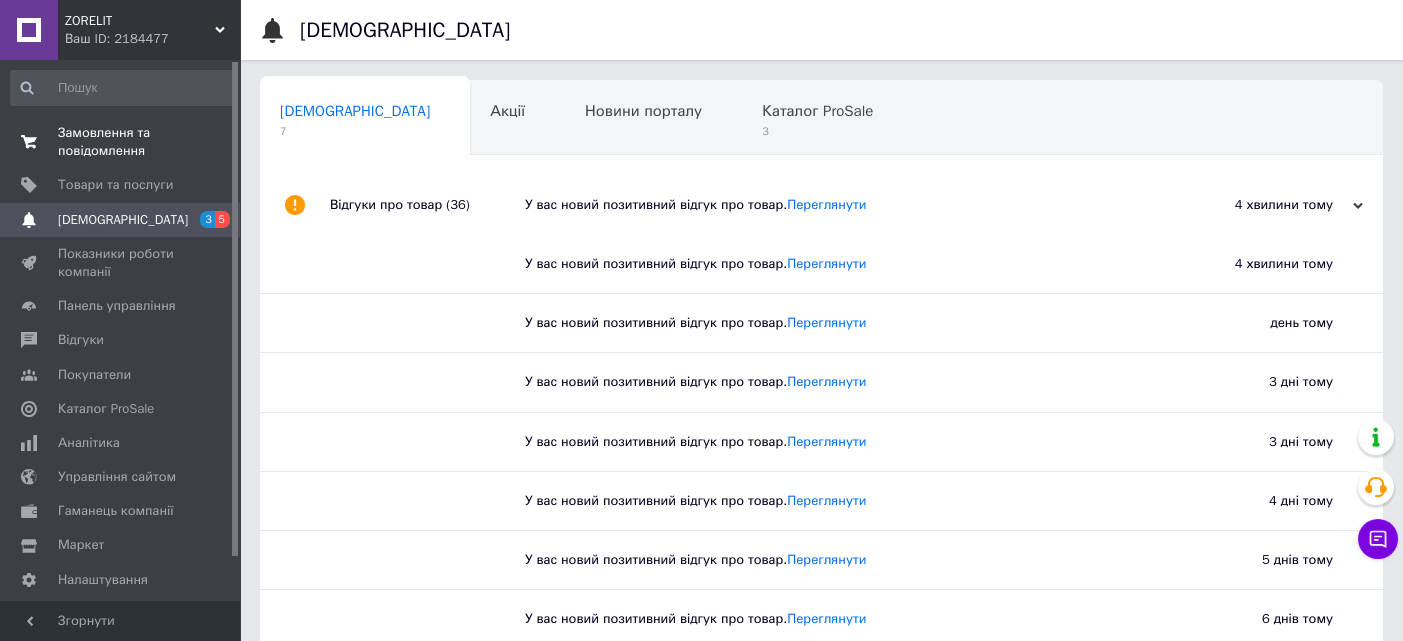 click on "Замовлення та повідомлення" at bounding box center [121, 142] 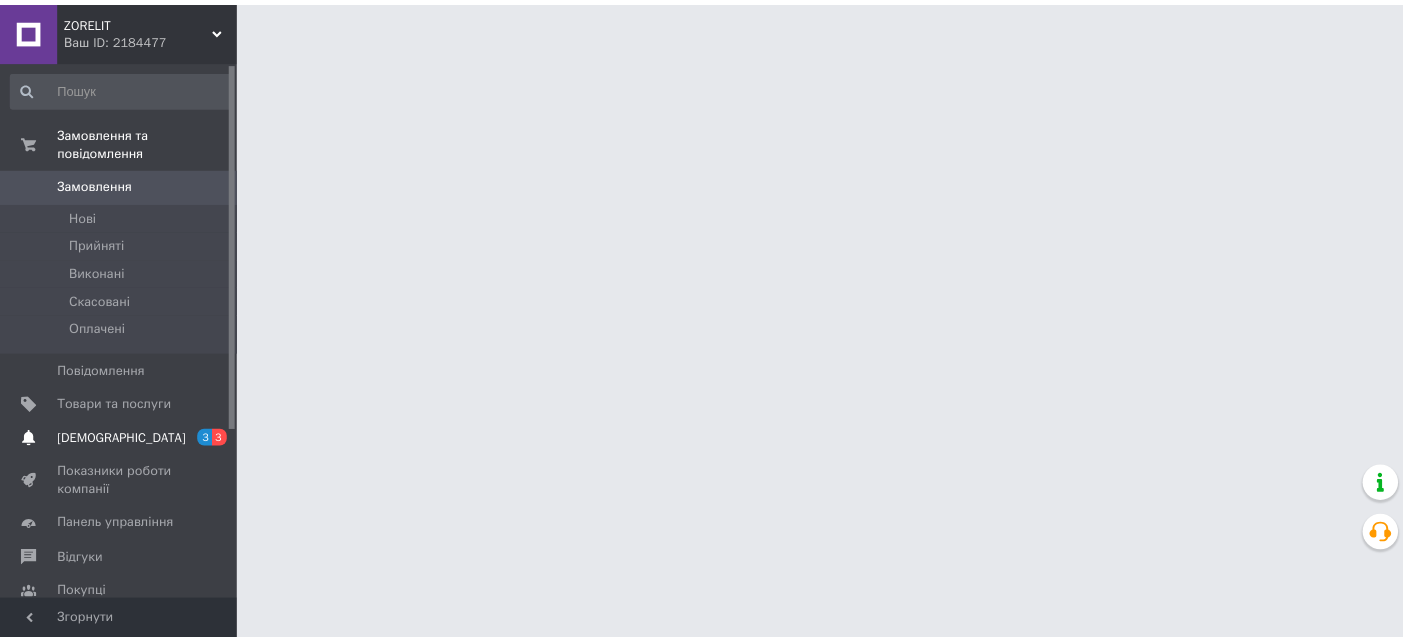 scroll, scrollTop: 0, scrollLeft: 0, axis: both 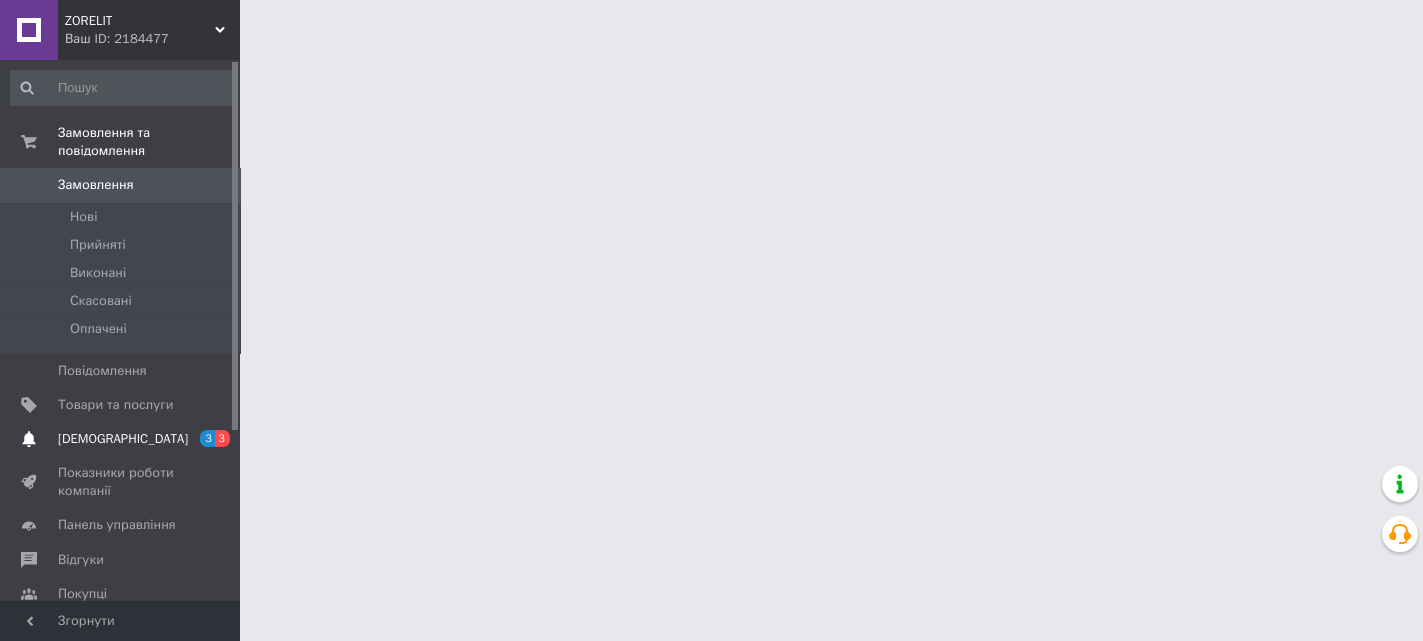 click on "3" at bounding box center [207, 438] 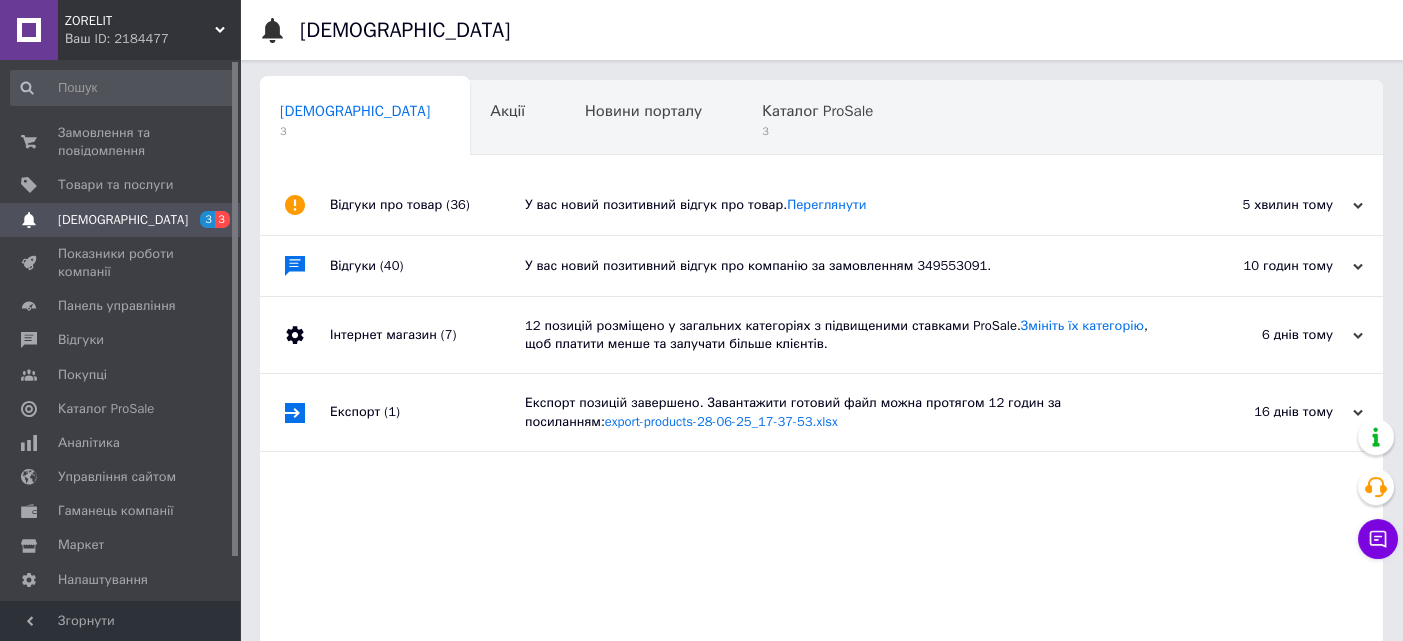 click on "У вас новий позитивний відгук про компанію за замовленням 349553091." at bounding box center [844, 266] 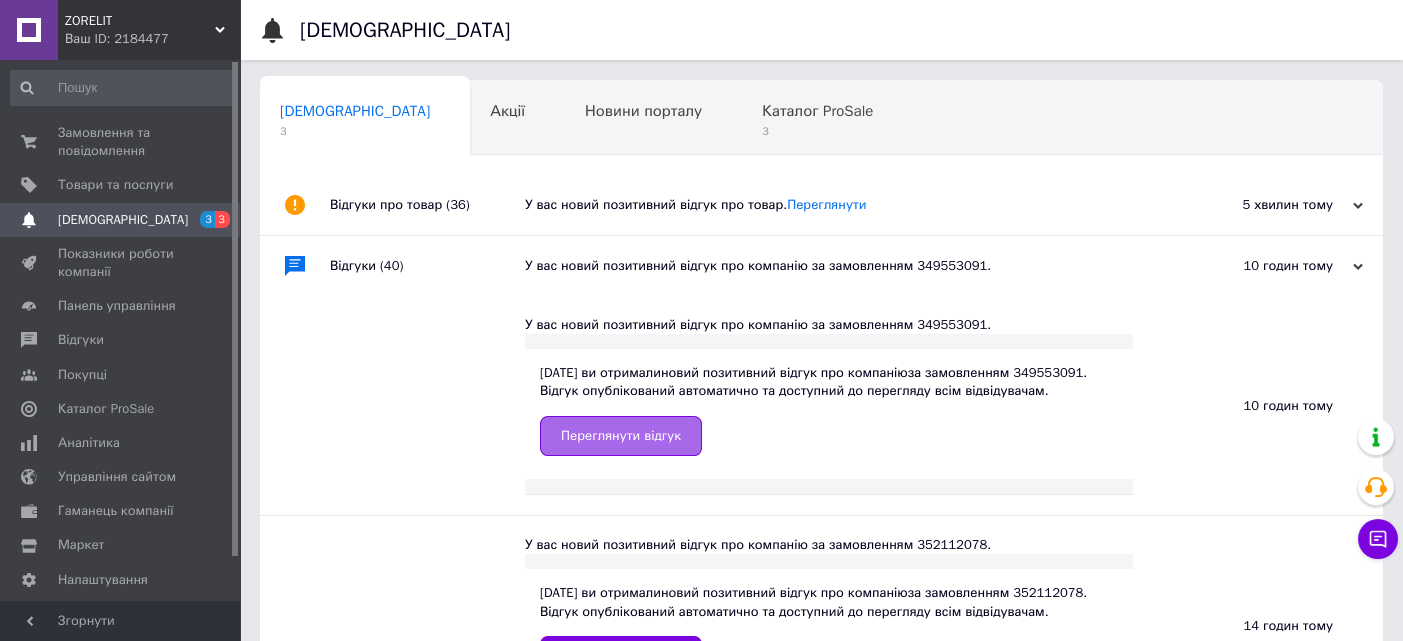 click on "Переглянути відгук" at bounding box center [621, 436] 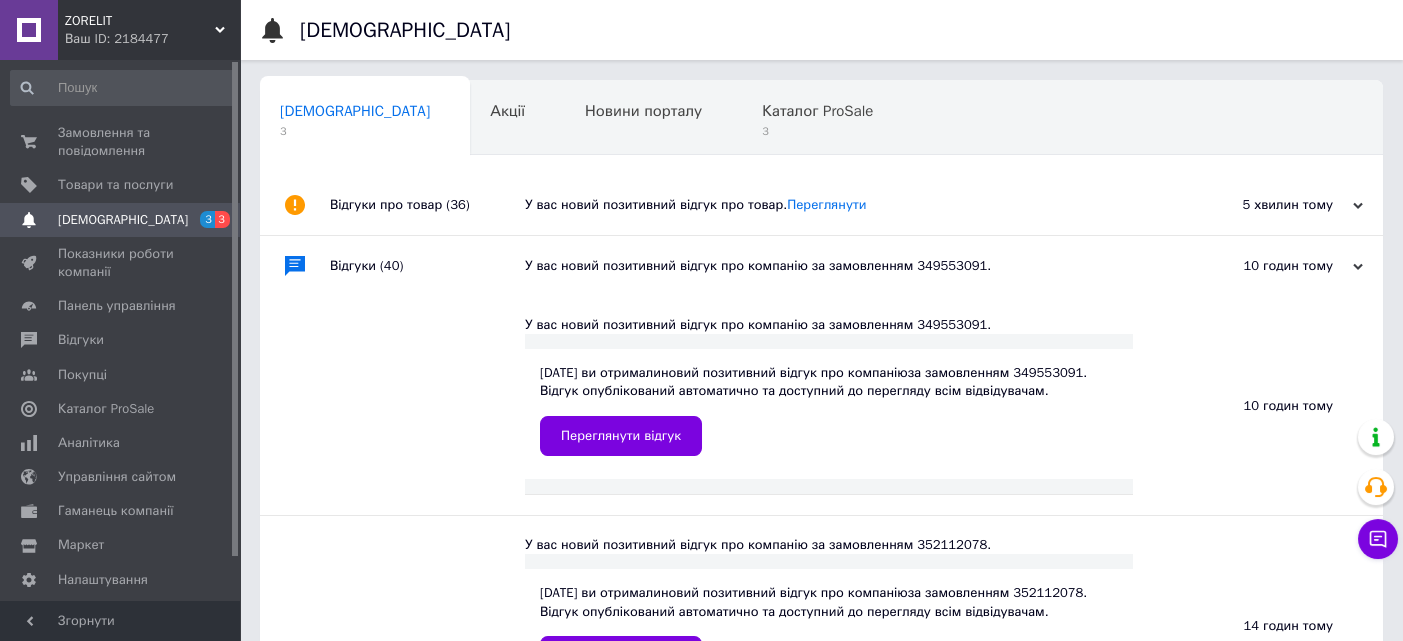drag, startPoint x: 131, startPoint y: 141, endPoint x: 123, endPoint y: 67, distance: 74.431175 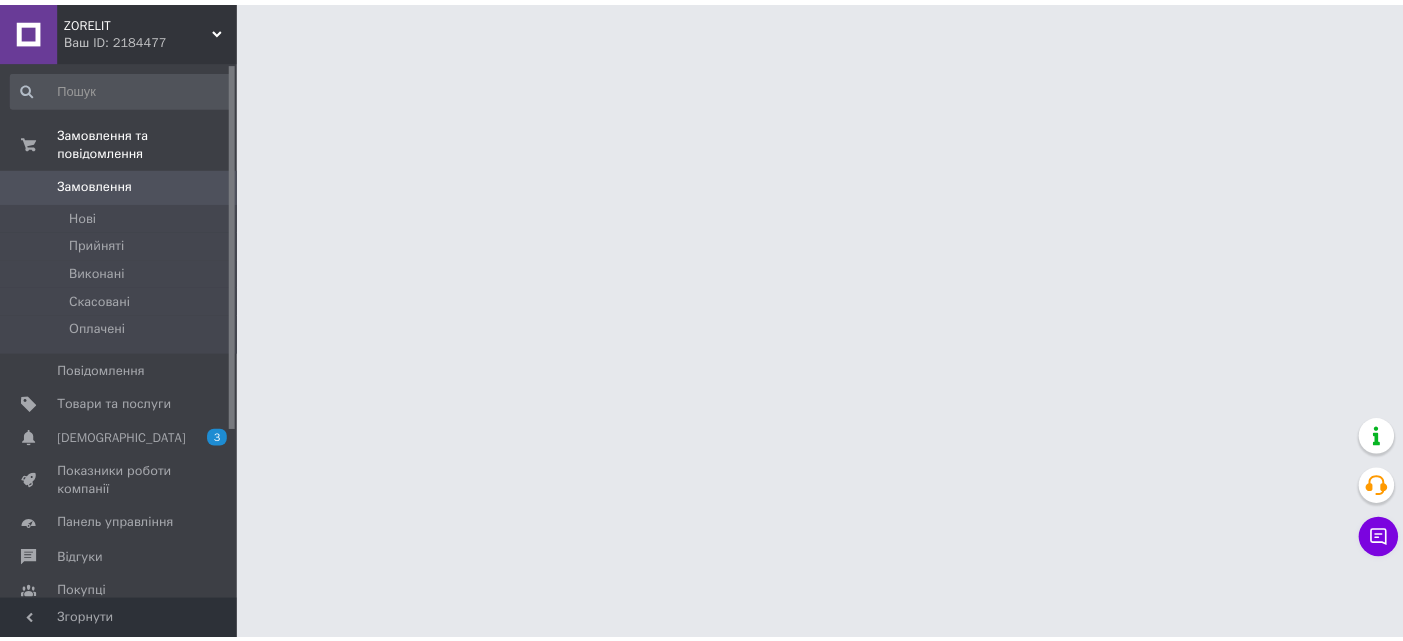 scroll, scrollTop: 0, scrollLeft: 0, axis: both 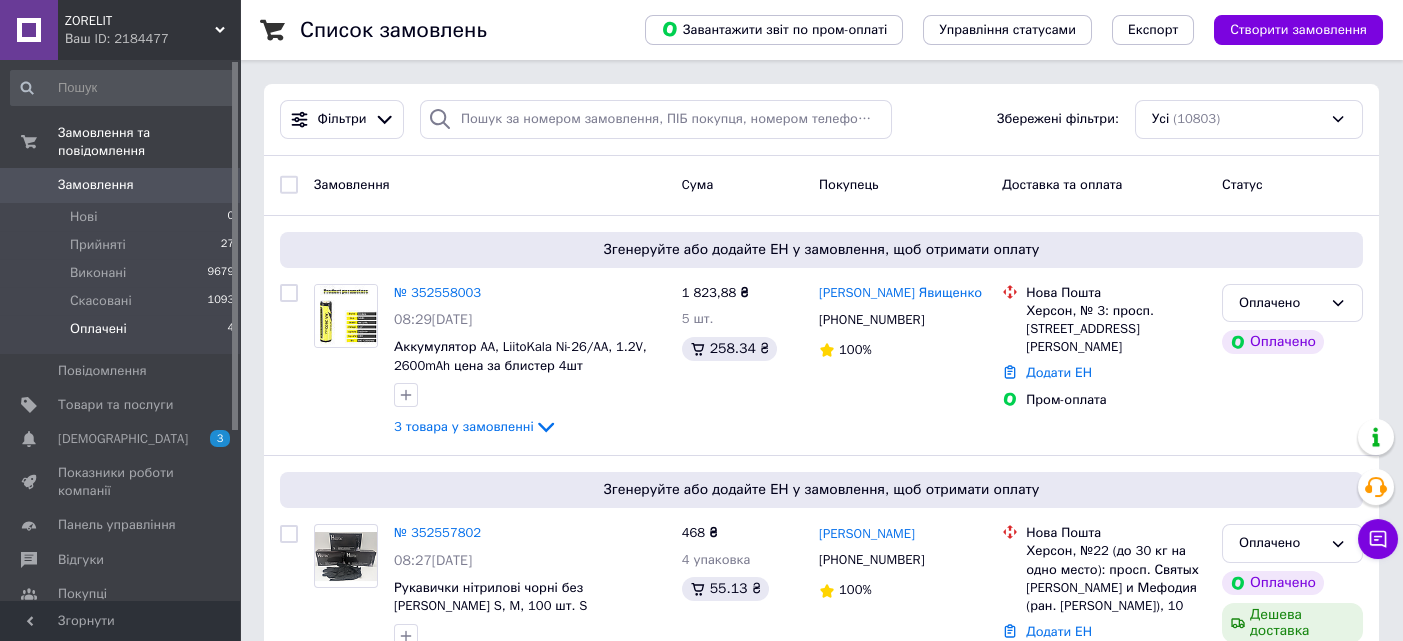 click on "Оплачені" at bounding box center (98, 329) 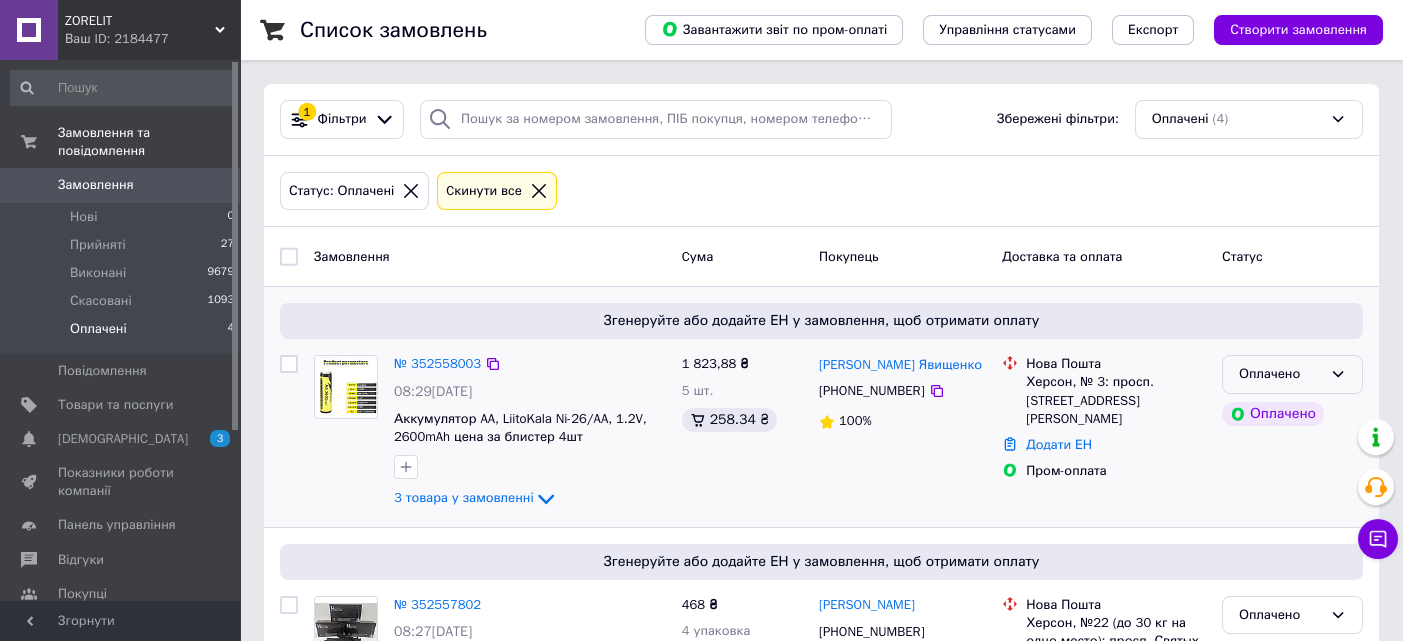 click 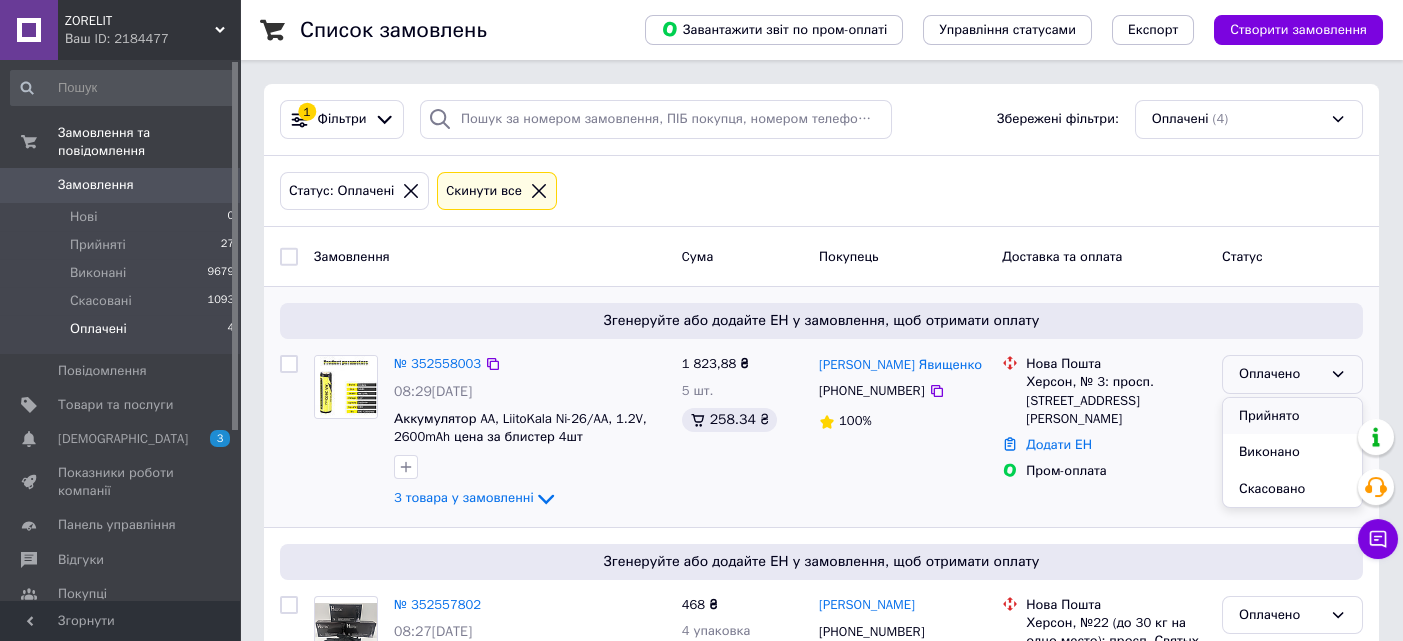 click on "Прийнято" at bounding box center (1292, 416) 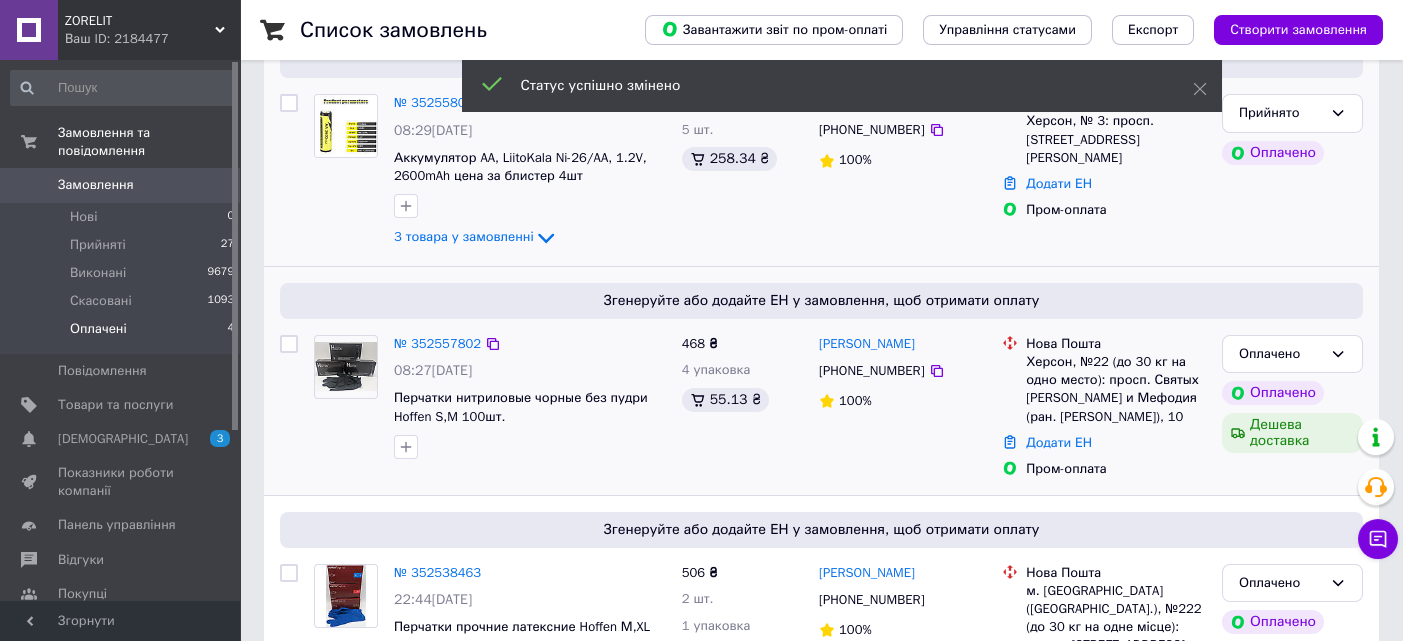 scroll, scrollTop: 266, scrollLeft: 0, axis: vertical 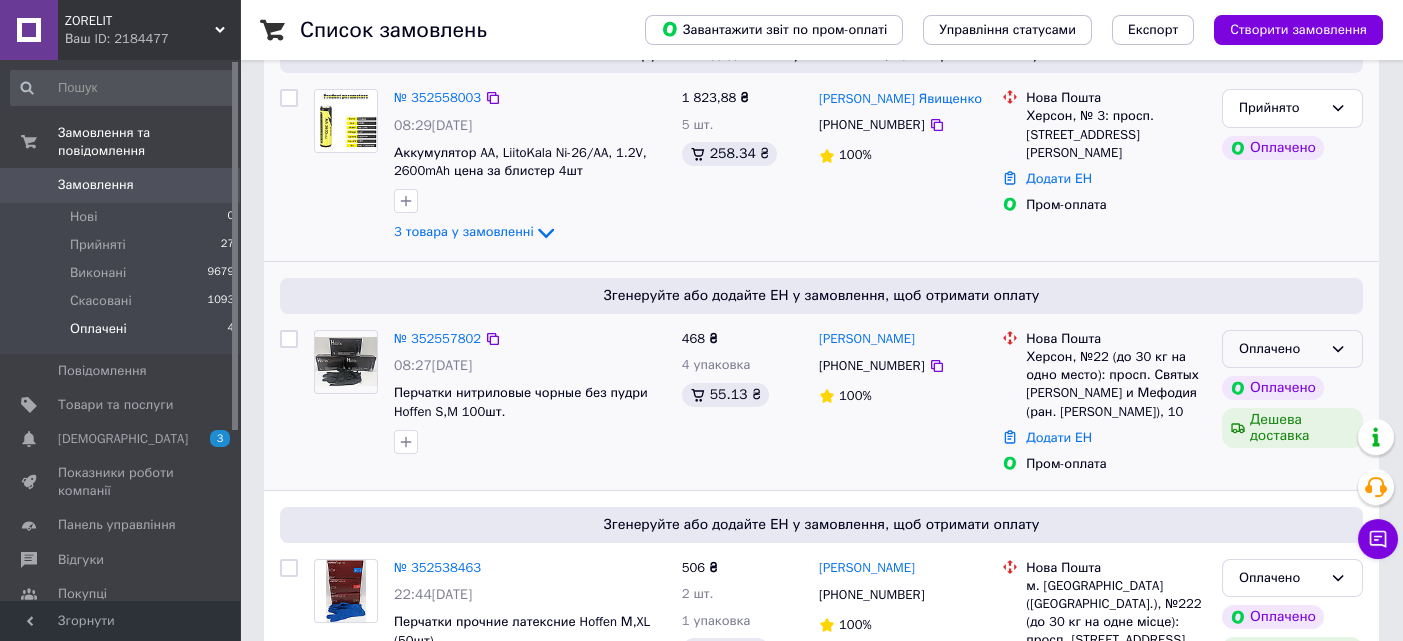 click 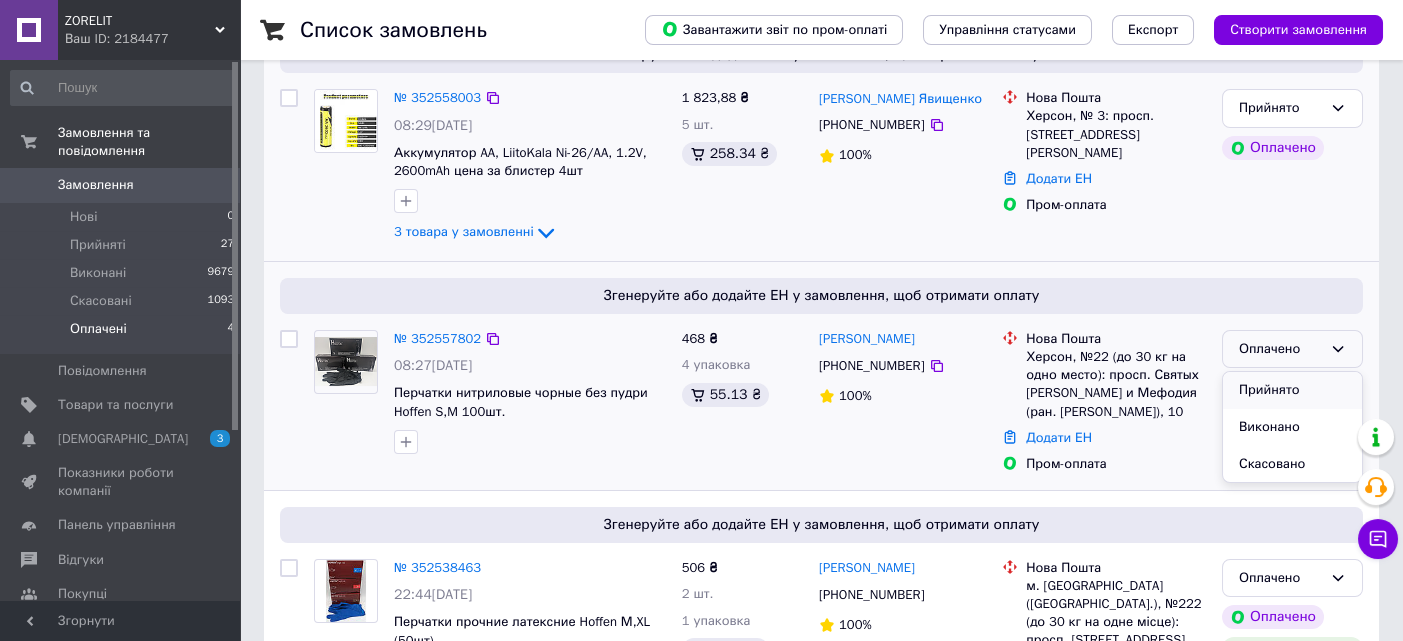 click on "Прийнято" at bounding box center [1292, 390] 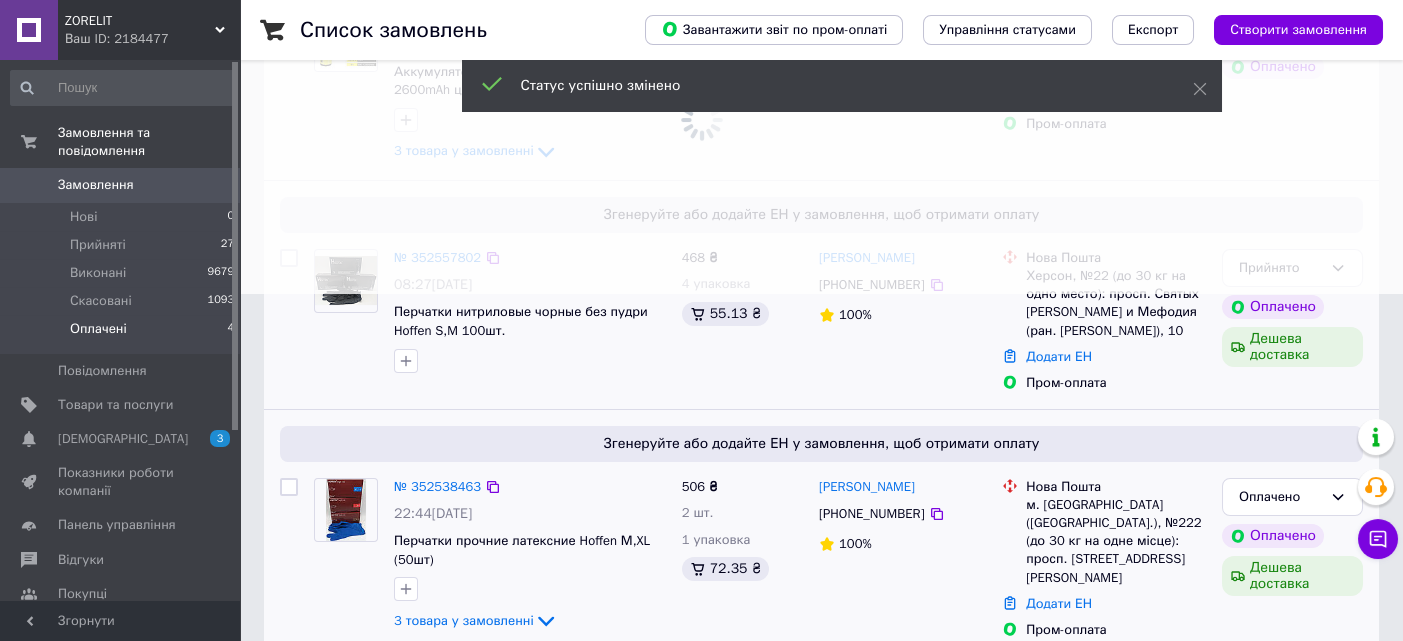 scroll, scrollTop: 400, scrollLeft: 0, axis: vertical 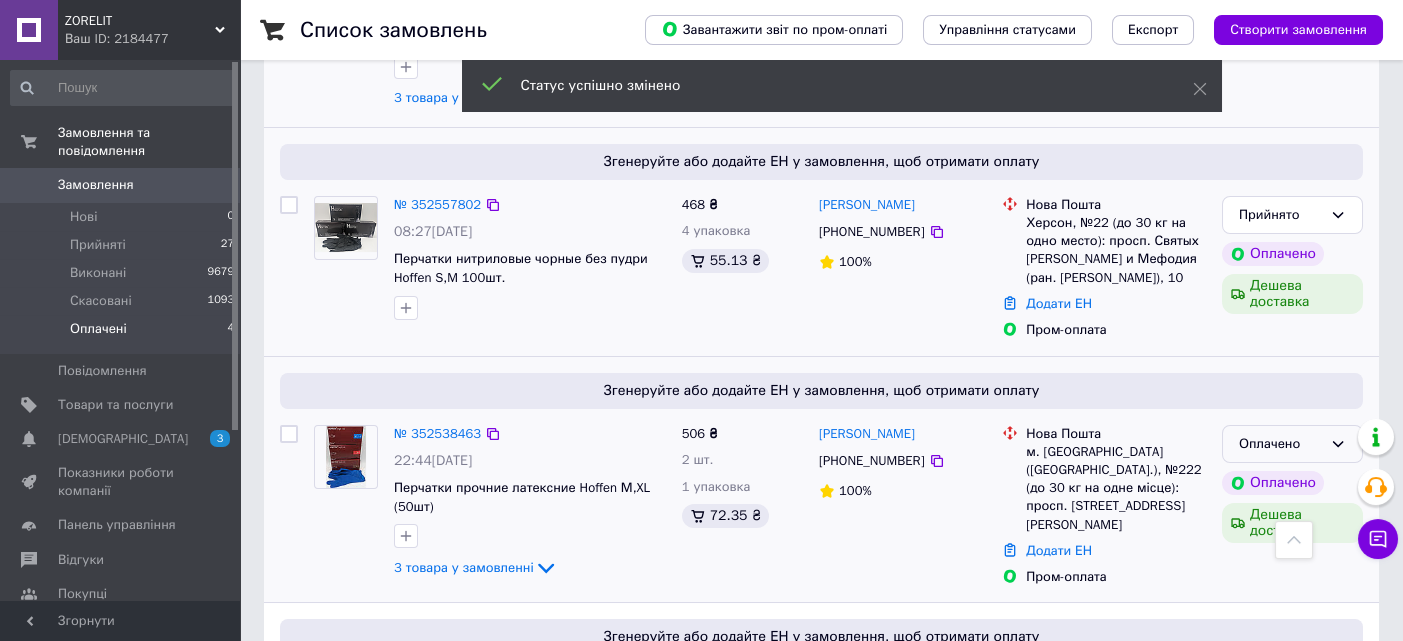 click 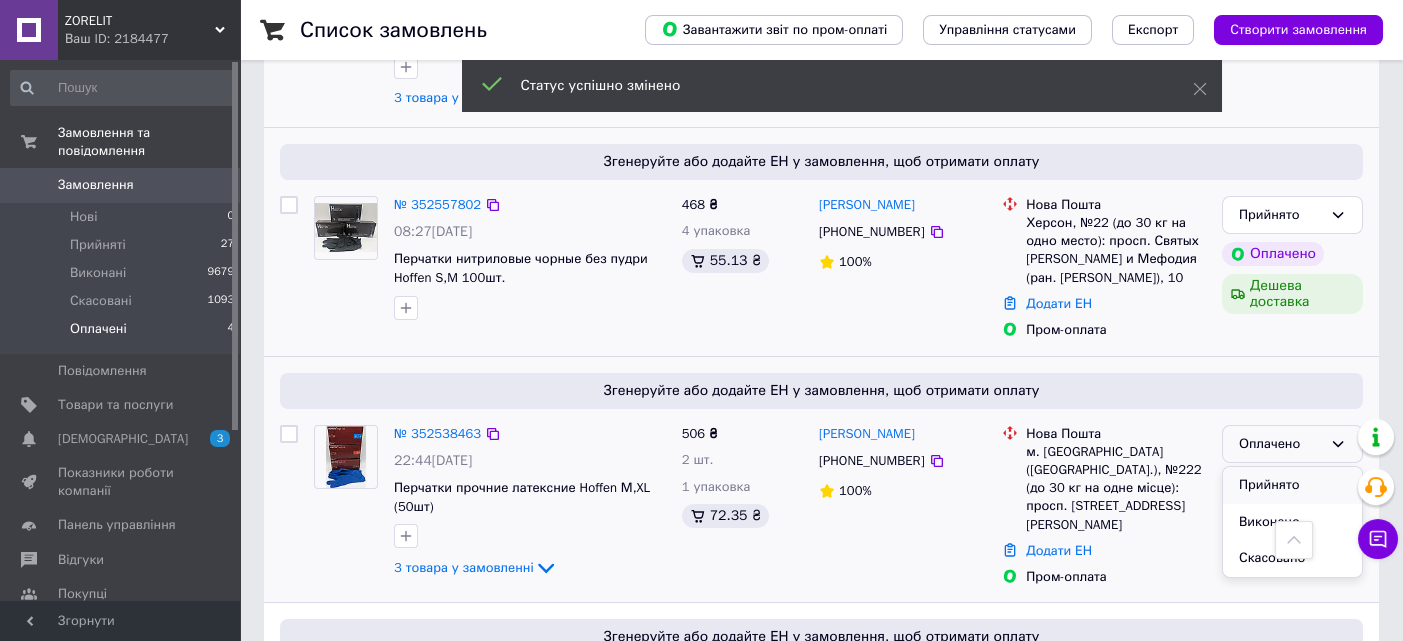 click on "Прийнято" at bounding box center (1292, 485) 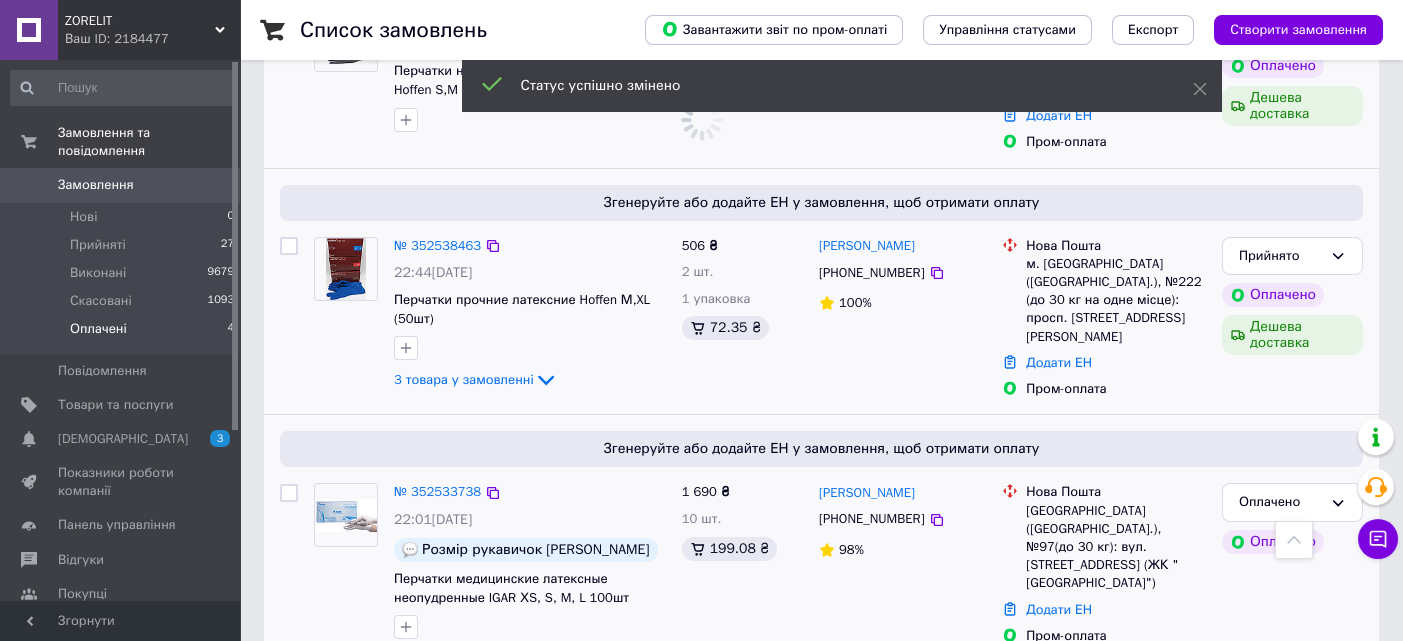 scroll, scrollTop: 619, scrollLeft: 0, axis: vertical 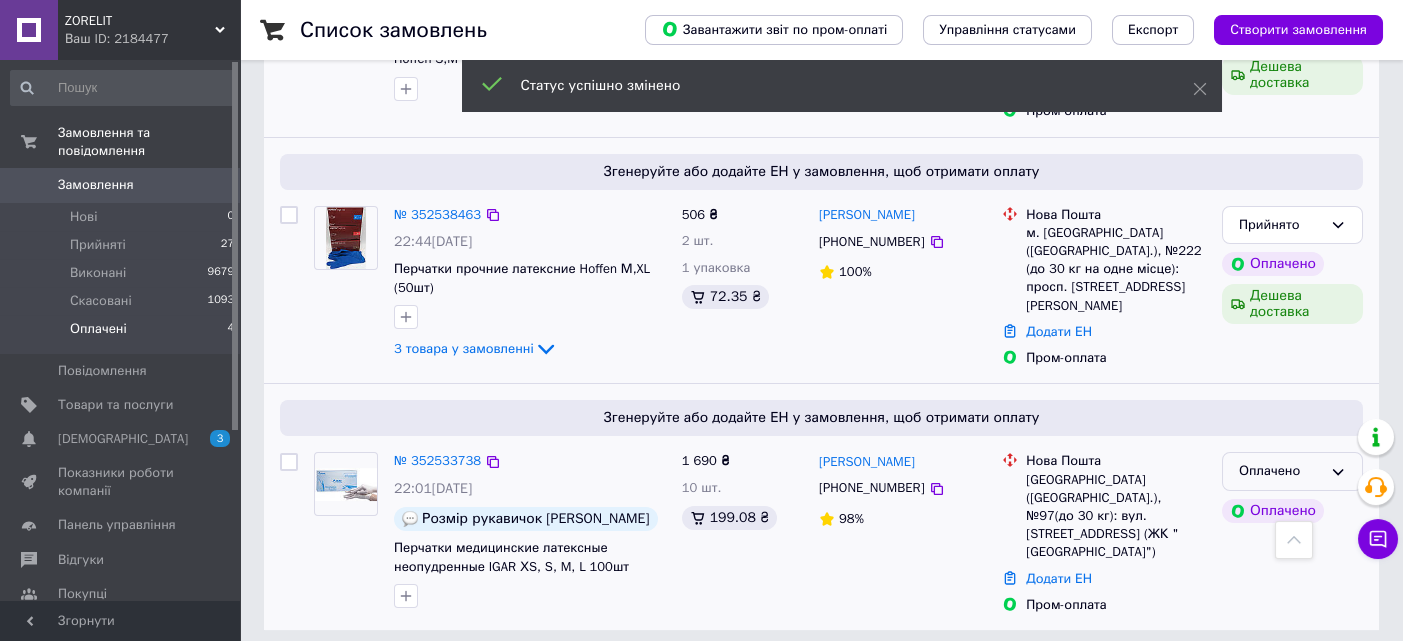 click 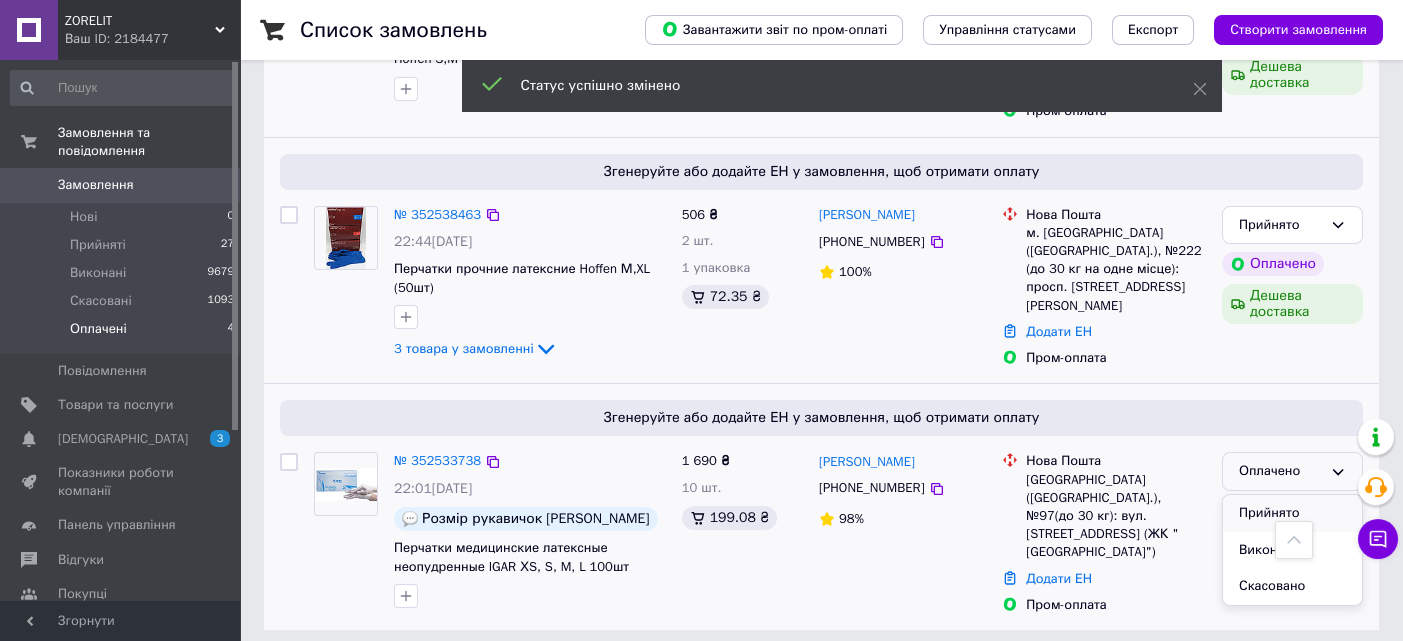 click on "Прийнято" at bounding box center (1292, 513) 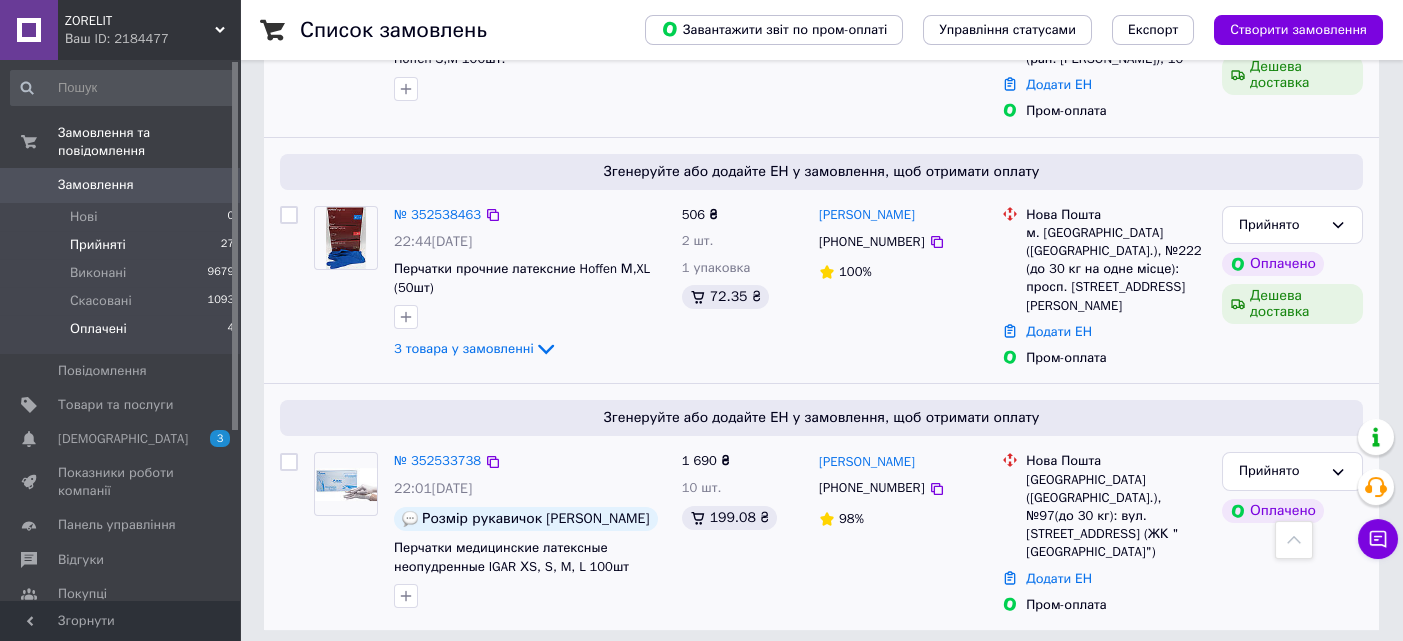 click on "Прийняті" at bounding box center (98, 245) 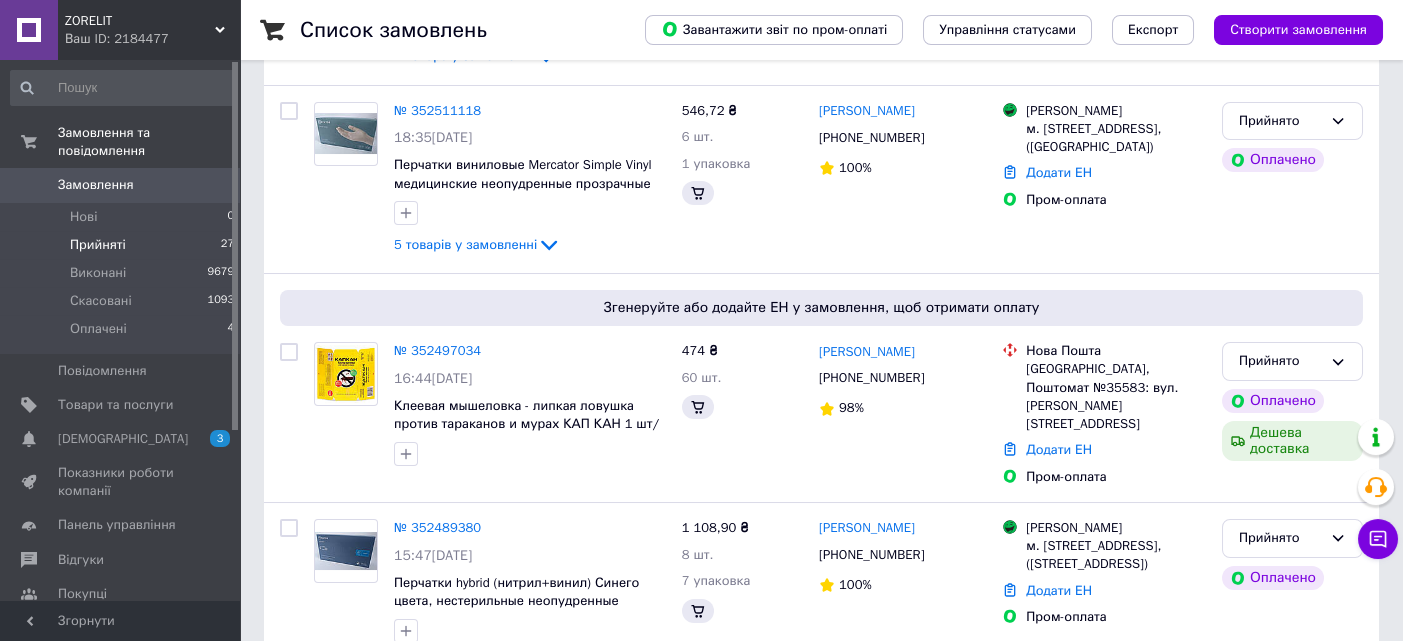 scroll, scrollTop: 0, scrollLeft: 0, axis: both 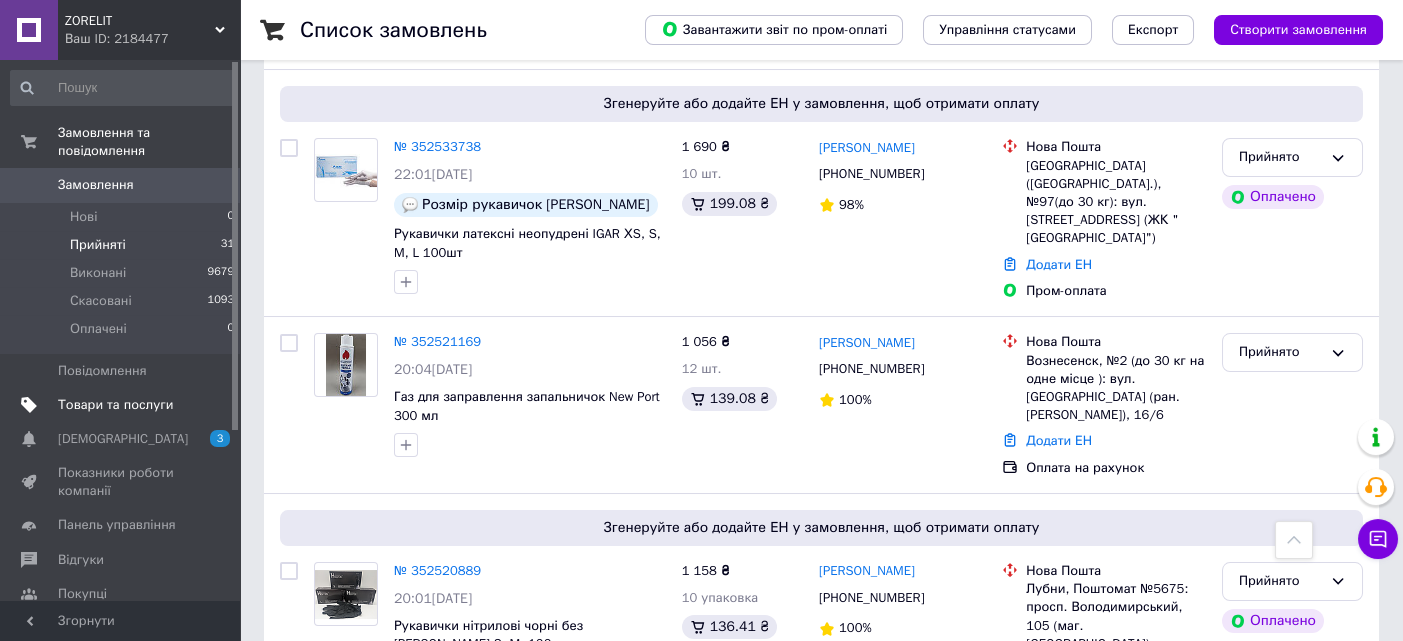 click on "Товари та послуги" at bounding box center [123, 405] 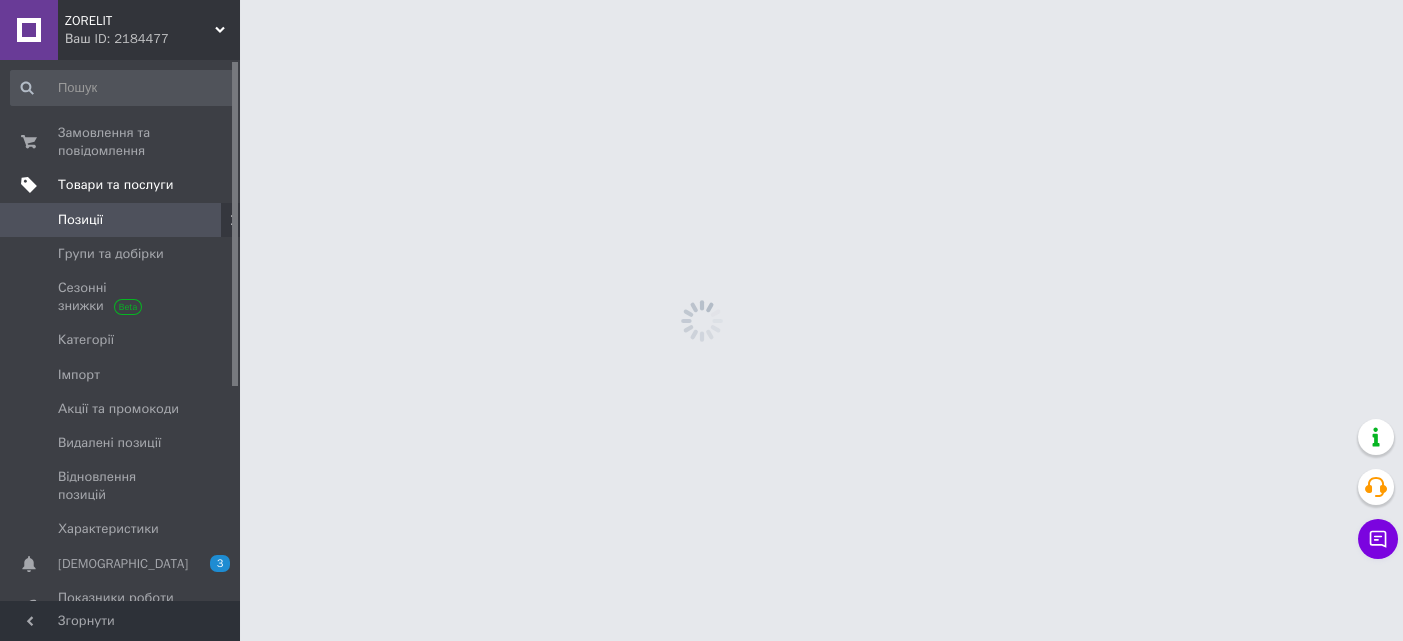 scroll, scrollTop: 0, scrollLeft: 0, axis: both 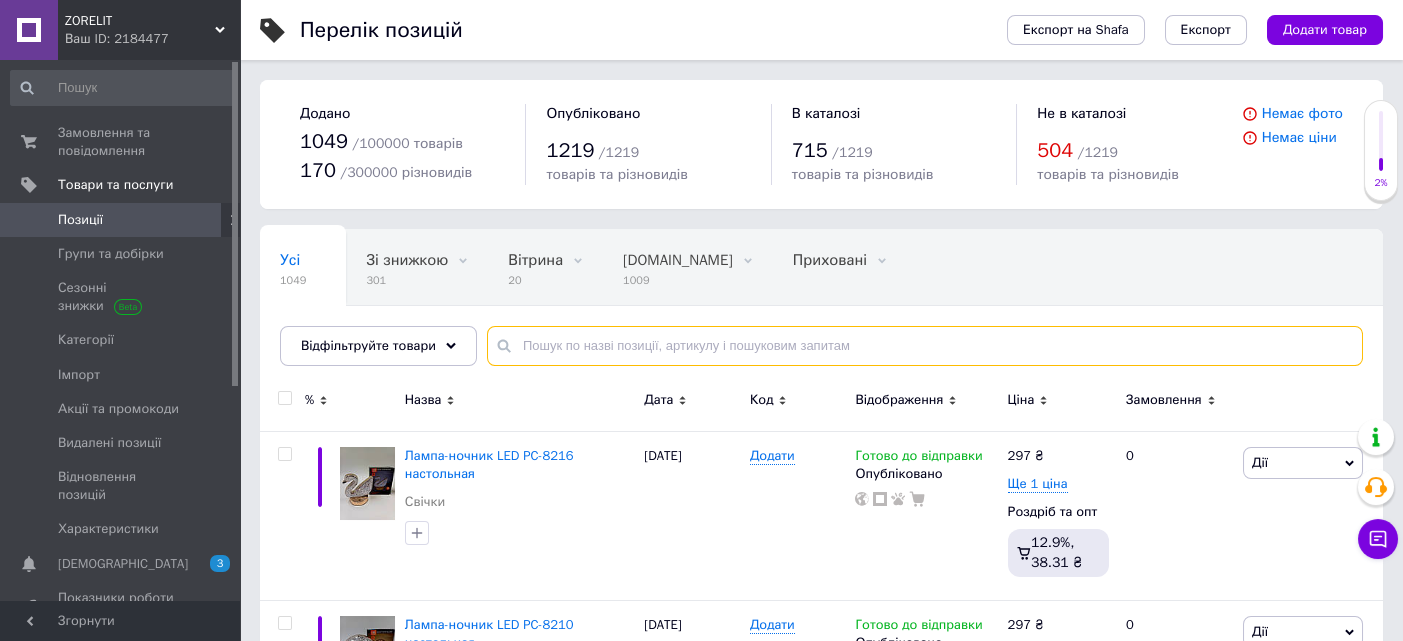 click at bounding box center (925, 346) 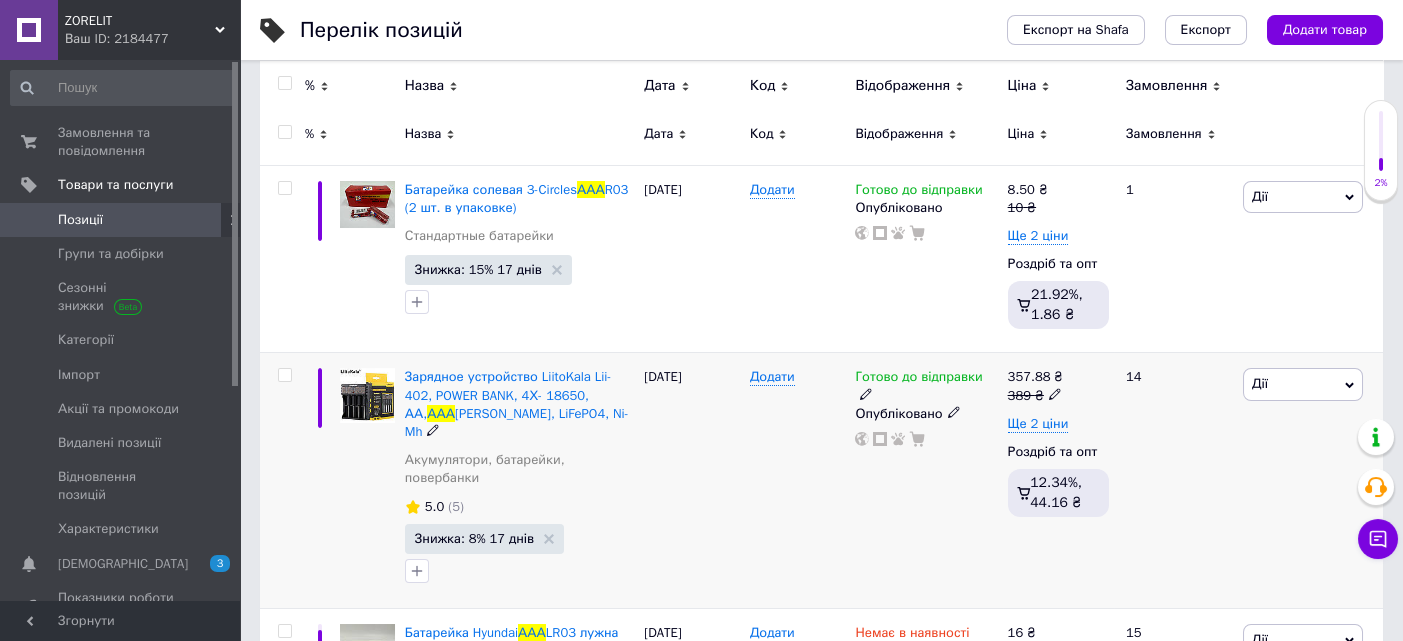 scroll, scrollTop: 400, scrollLeft: 0, axis: vertical 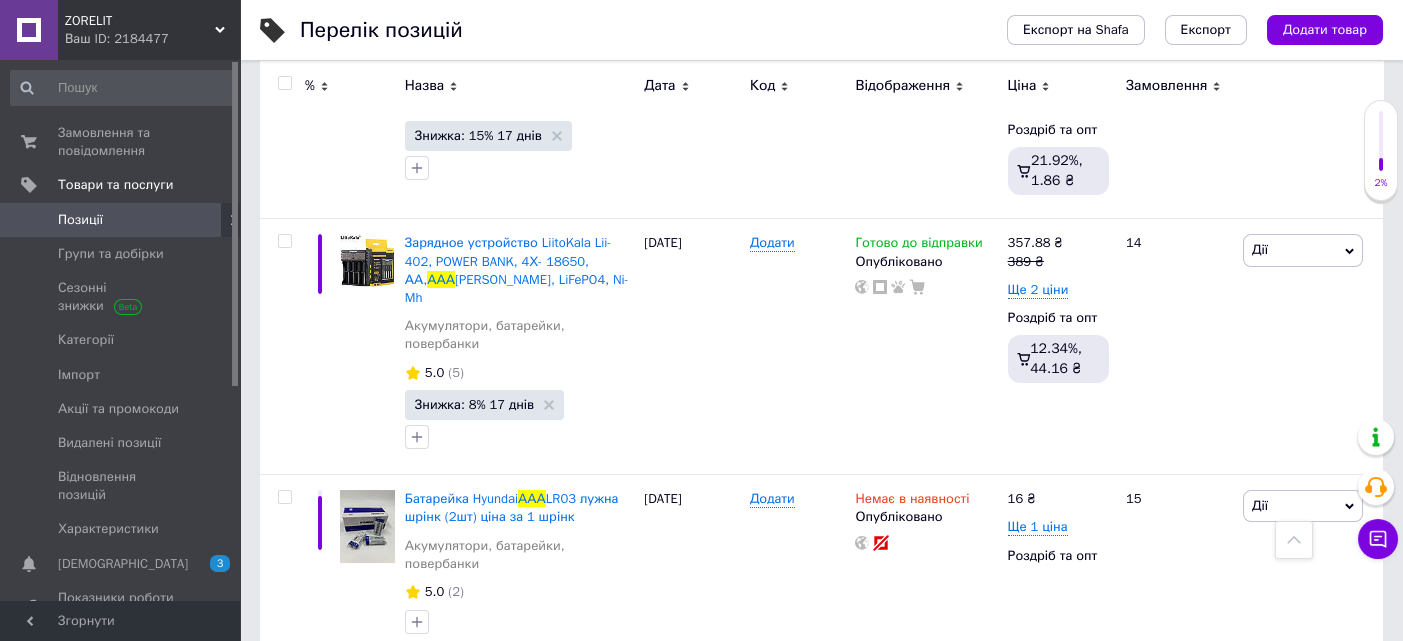 type on "ааа" 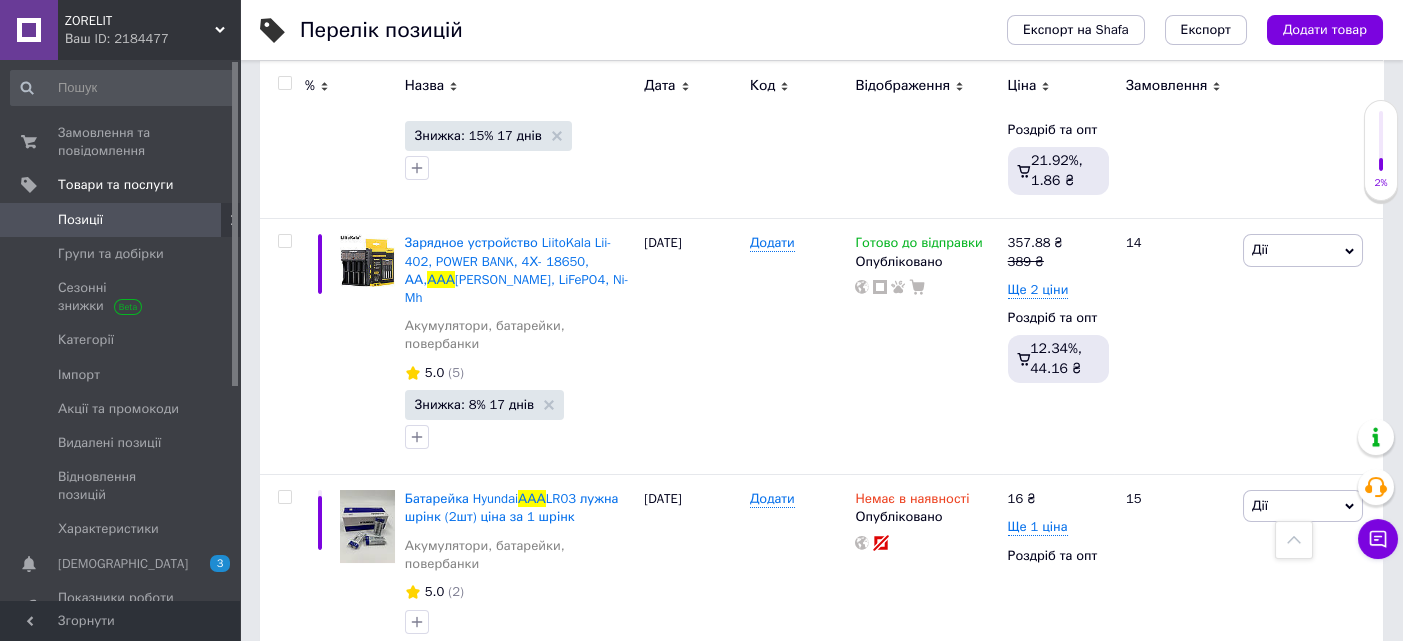 drag, startPoint x: 110, startPoint y: 149, endPoint x: 121, endPoint y: 104, distance: 46.32494 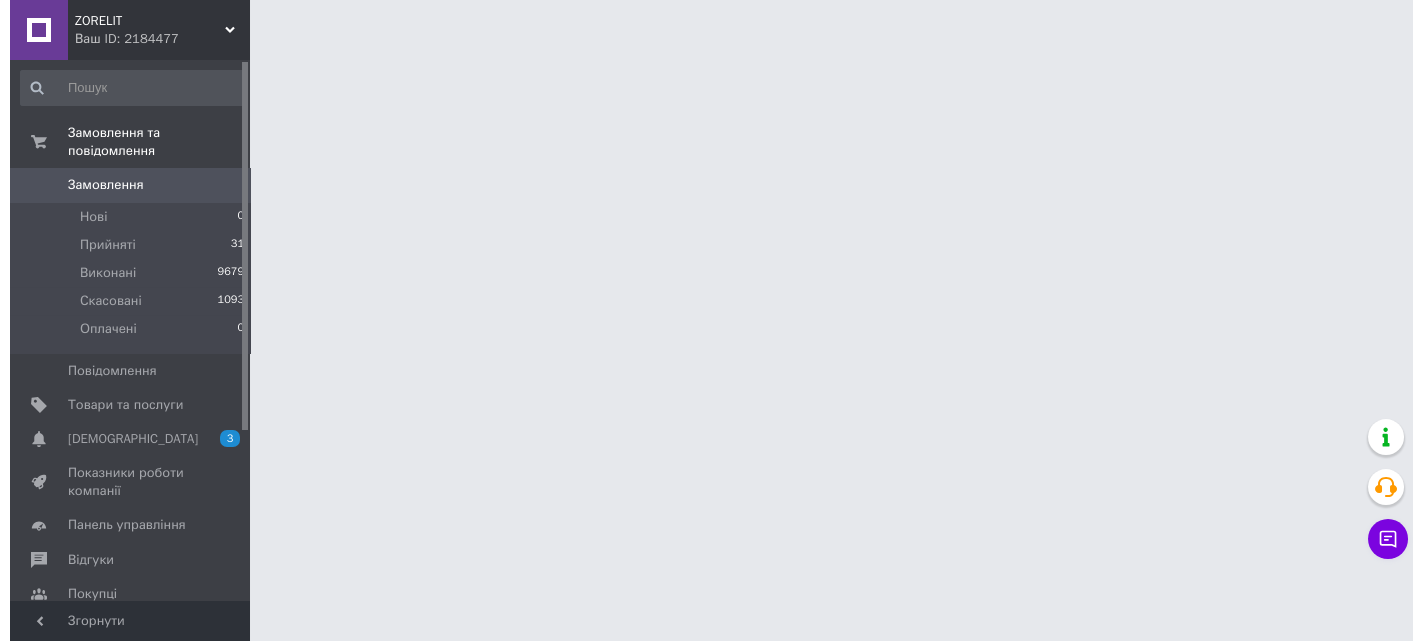 scroll, scrollTop: 0, scrollLeft: 0, axis: both 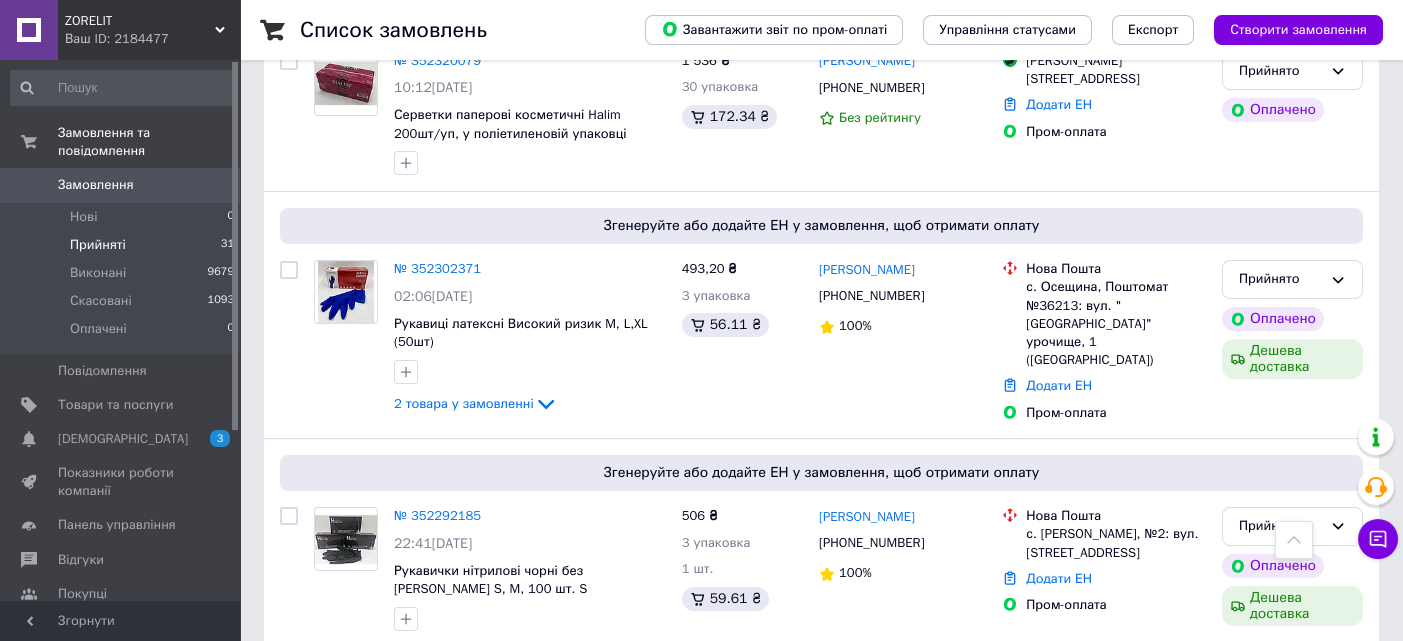 click on "Прийняті" at bounding box center (98, 245) 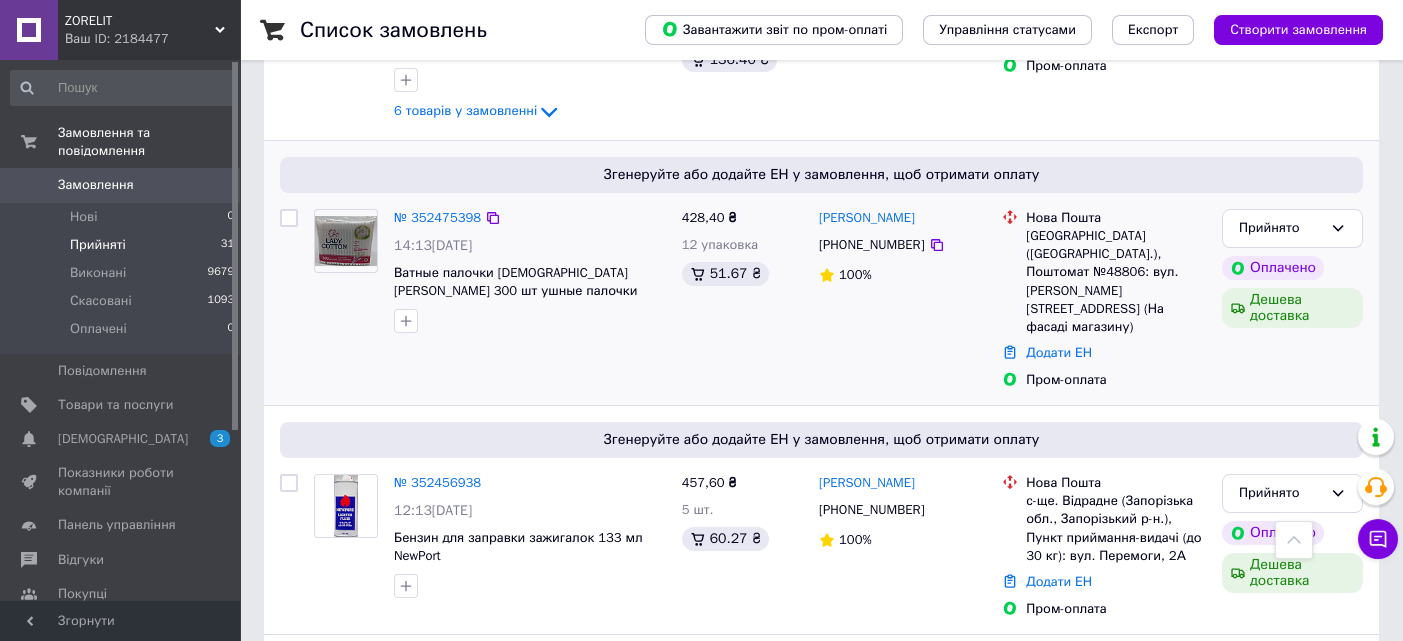 scroll, scrollTop: 2000, scrollLeft: 0, axis: vertical 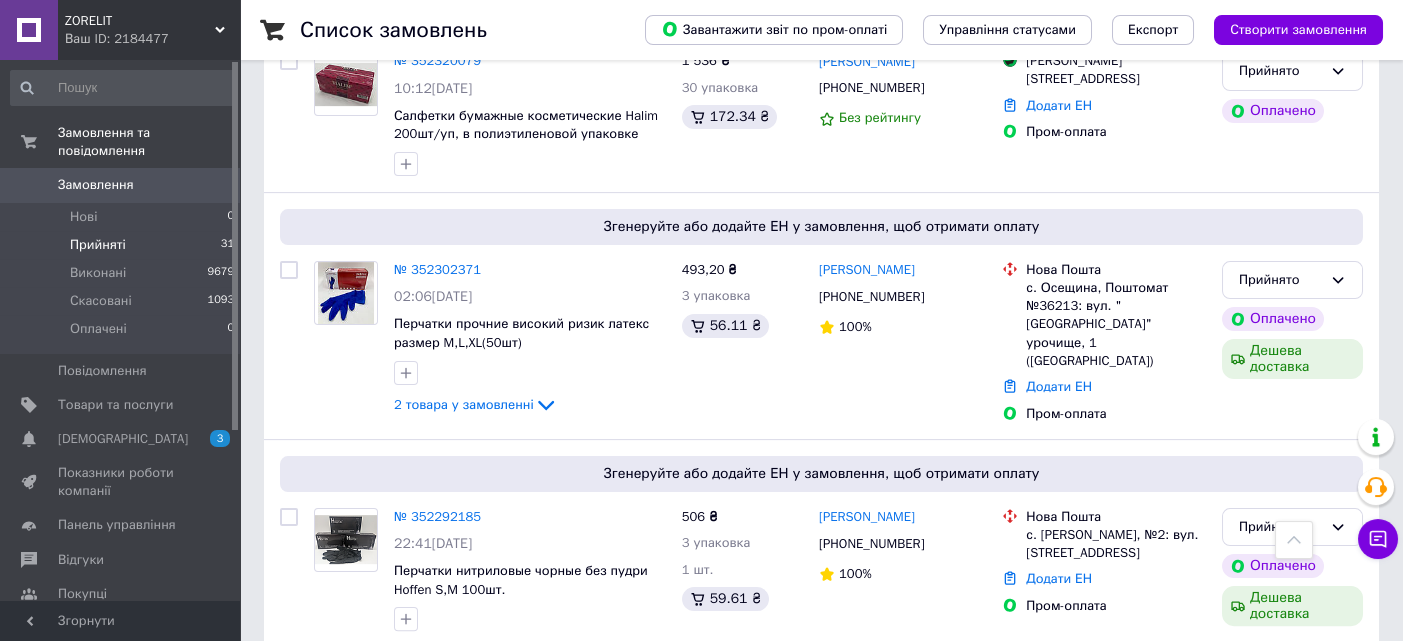 click on "2" at bounding box center (327, 724) 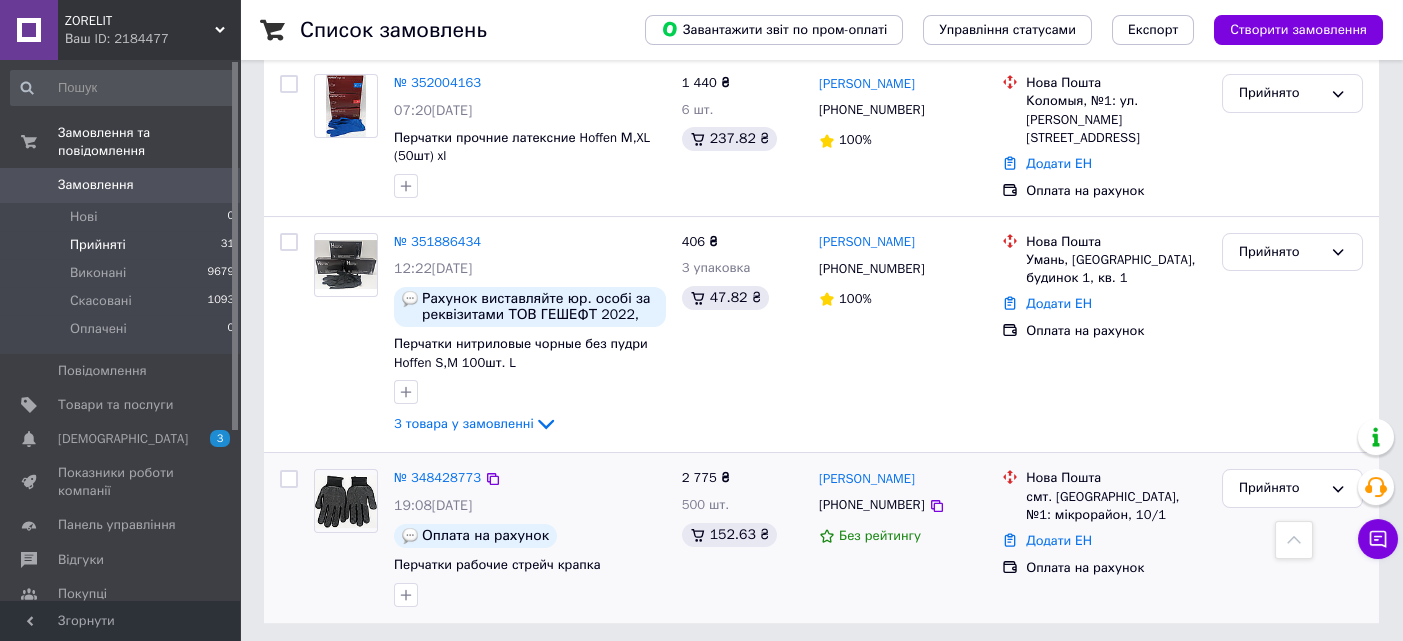 scroll, scrollTop: 1614, scrollLeft: 0, axis: vertical 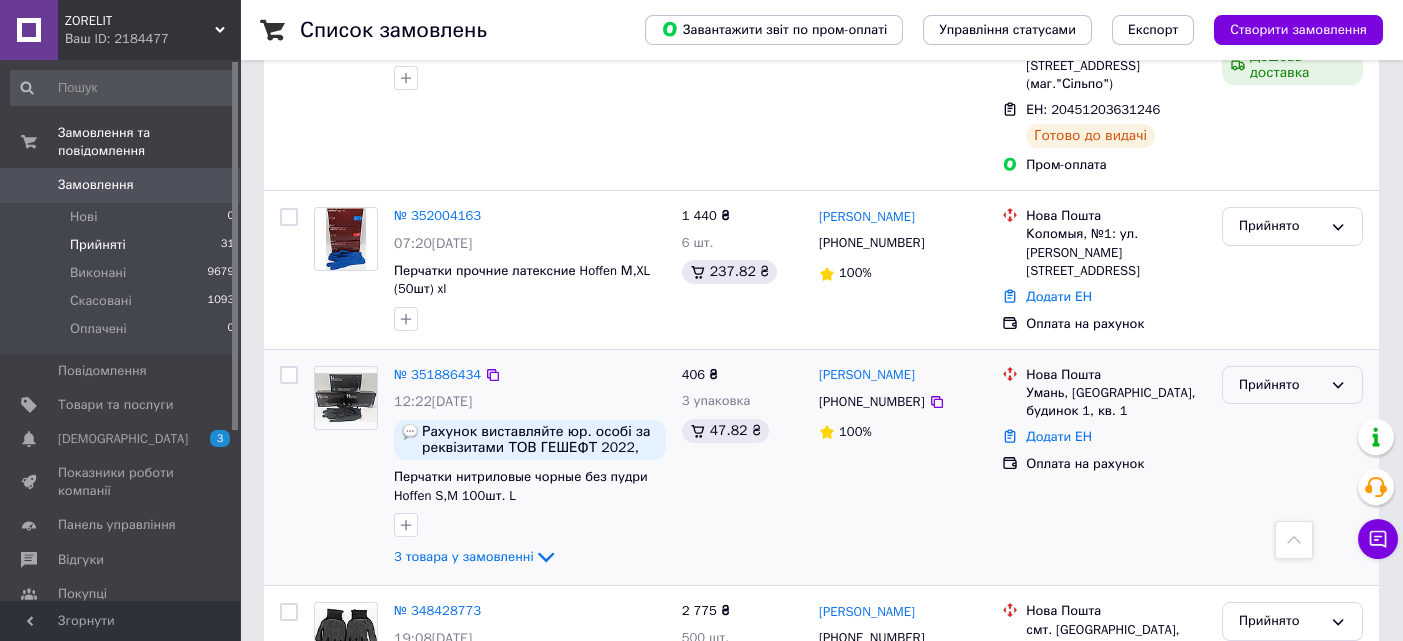 drag, startPoint x: 1335, startPoint y: 315, endPoint x: 1331, endPoint y: 325, distance: 10.770329 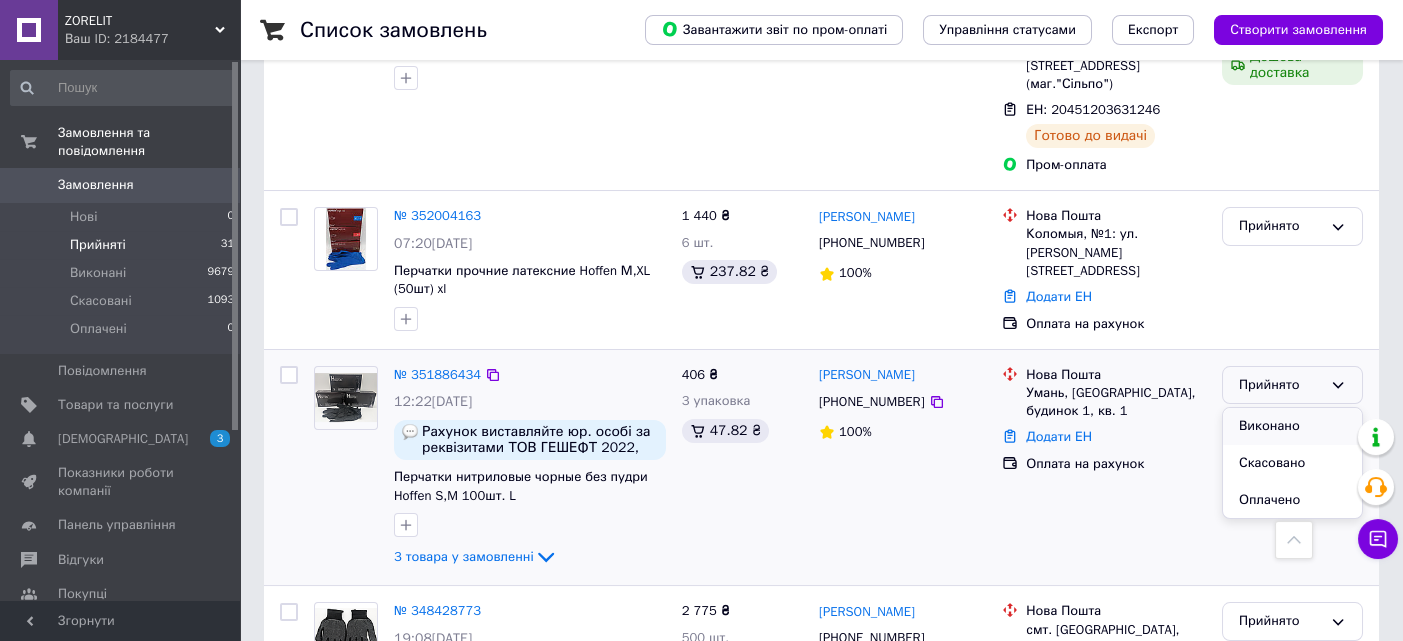 click on "Виконано" at bounding box center (1292, 426) 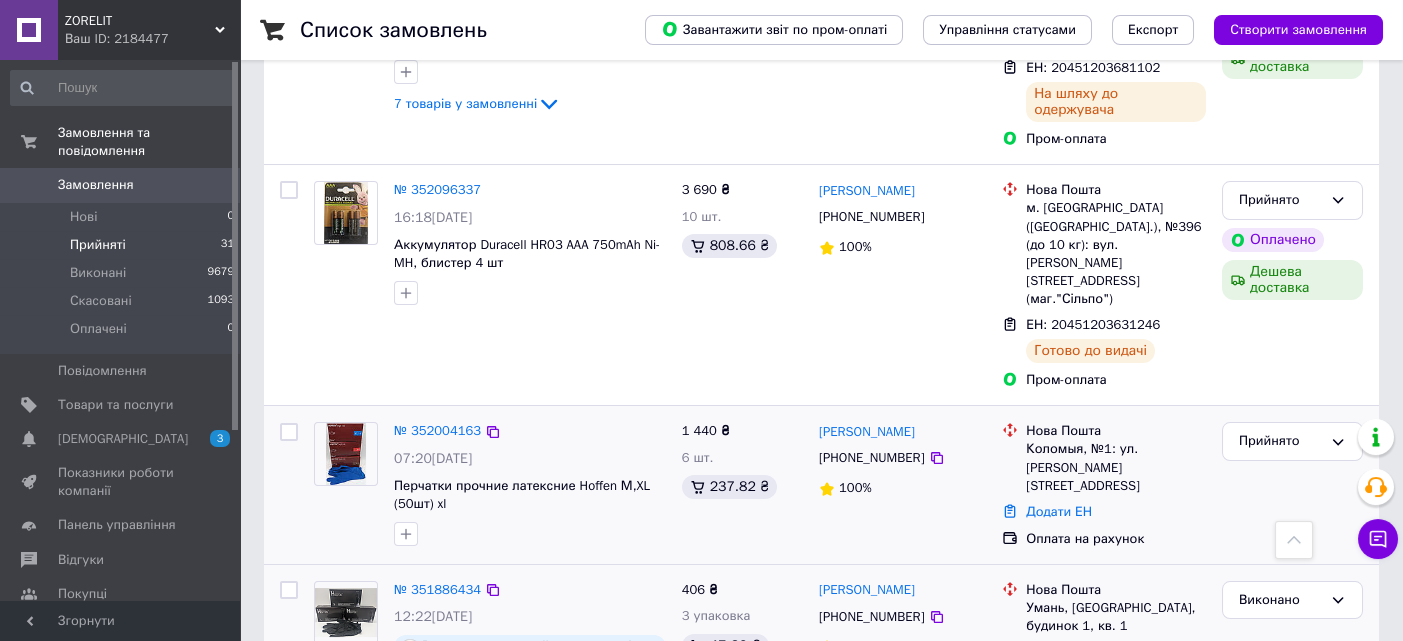 scroll, scrollTop: 1347, scrollLeft: 0, axis: vertical 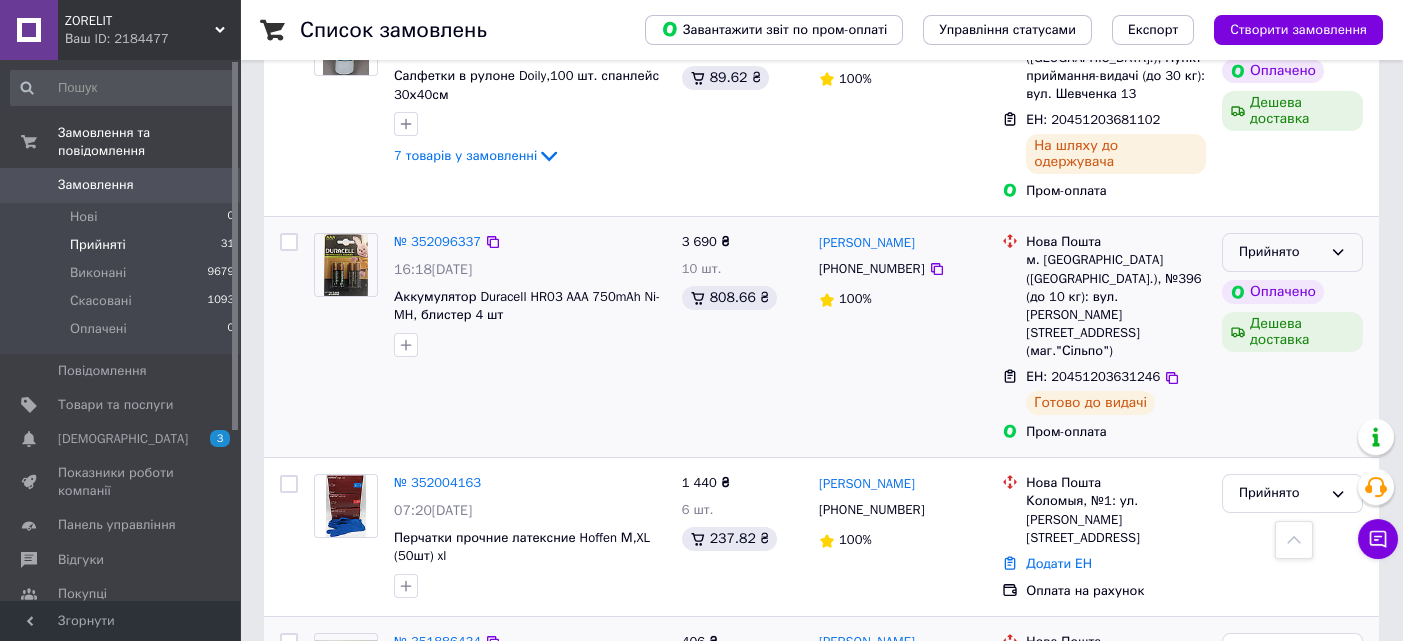 click 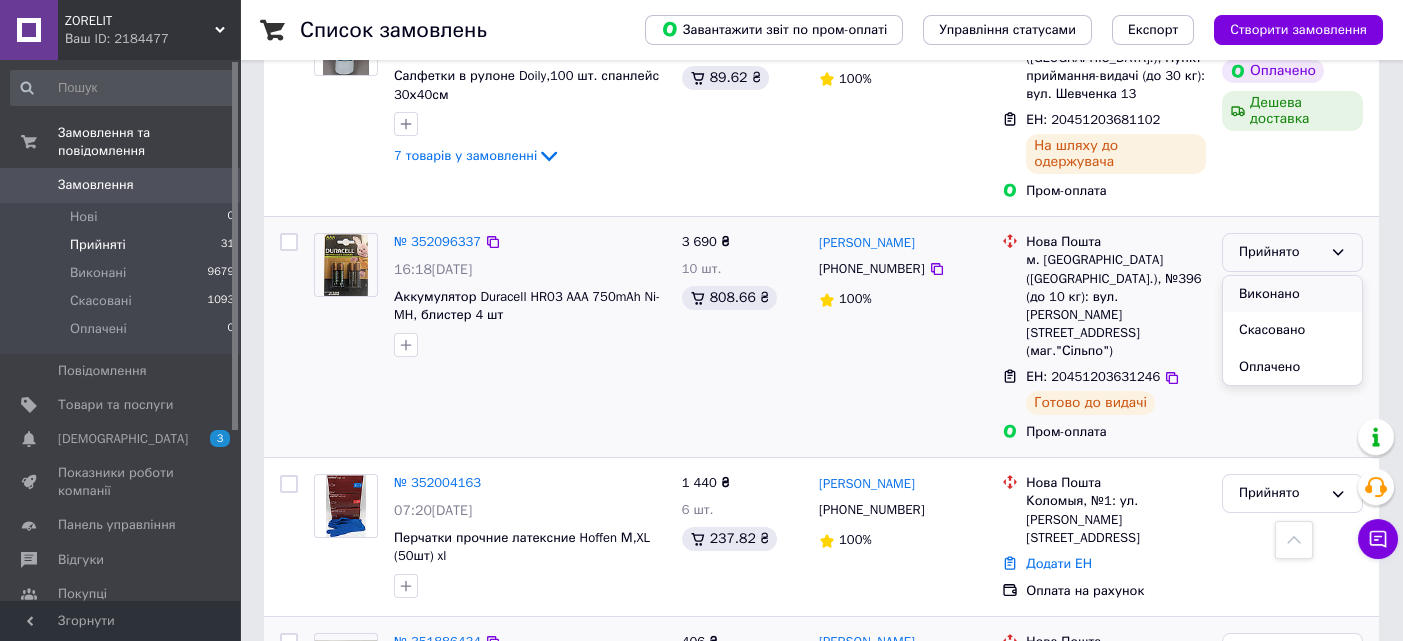 click on "Виконано" at bounding box center [1292, 294] 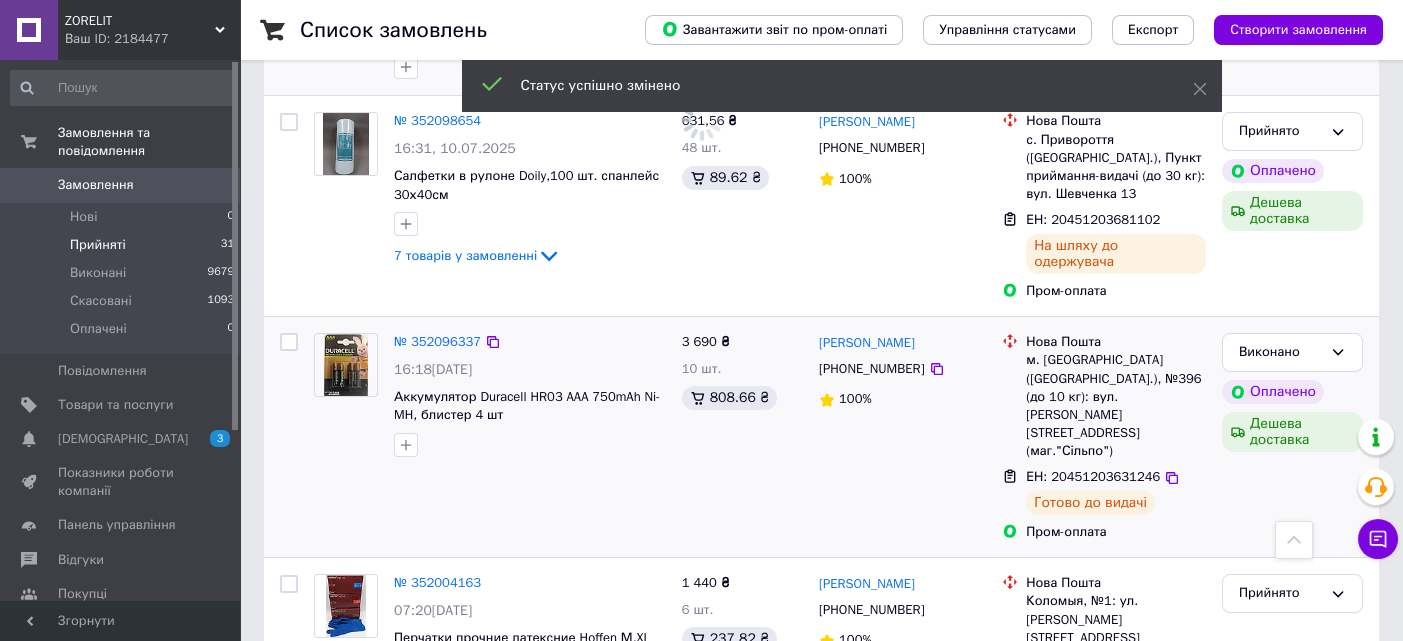 scroll, scrollTop: 1080, scrollLeft: 0, axis: vertical 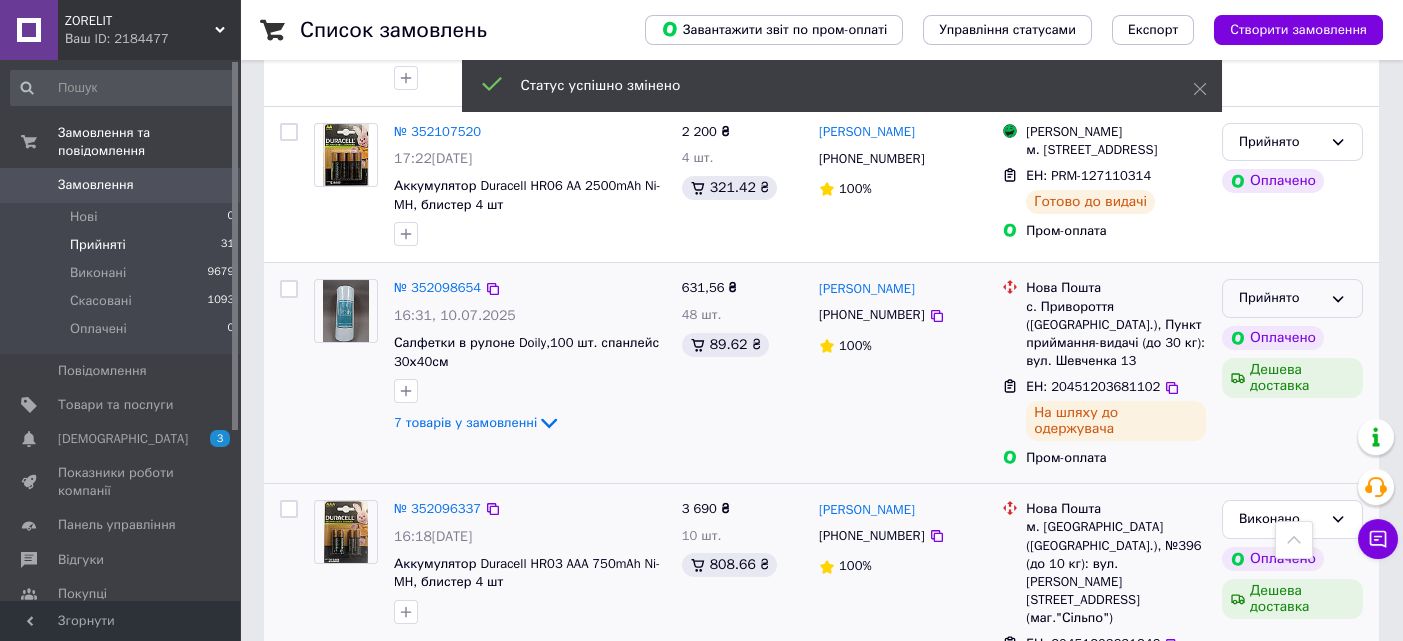 click 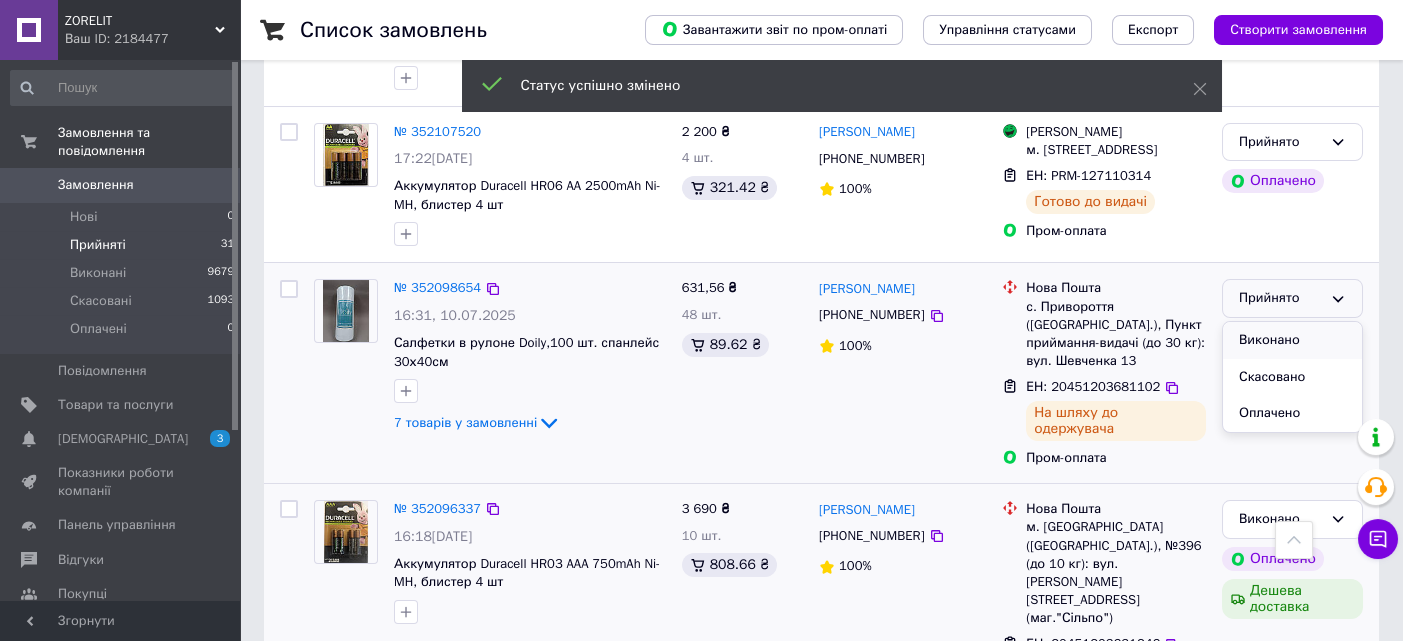 click on "Виконано" at bounding box center (1292, 340) 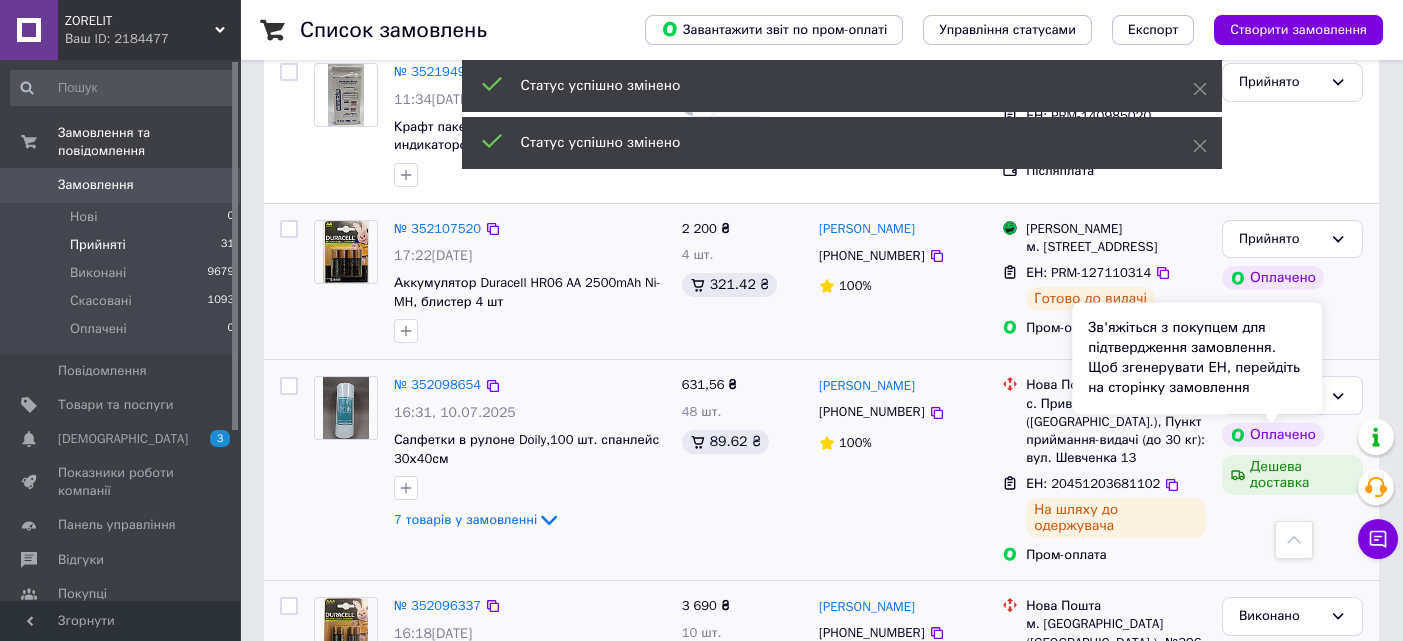 scroll, scrollTop: 947, scrollLeft: 0, axis: vertical 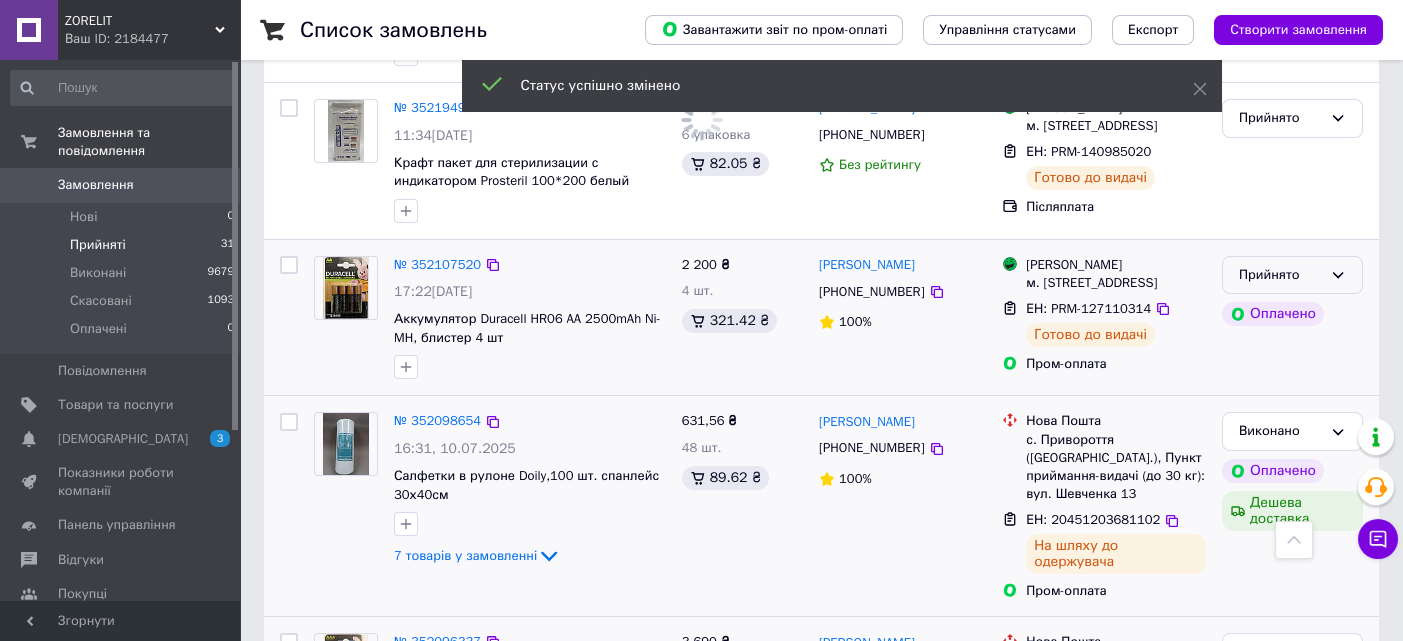 click 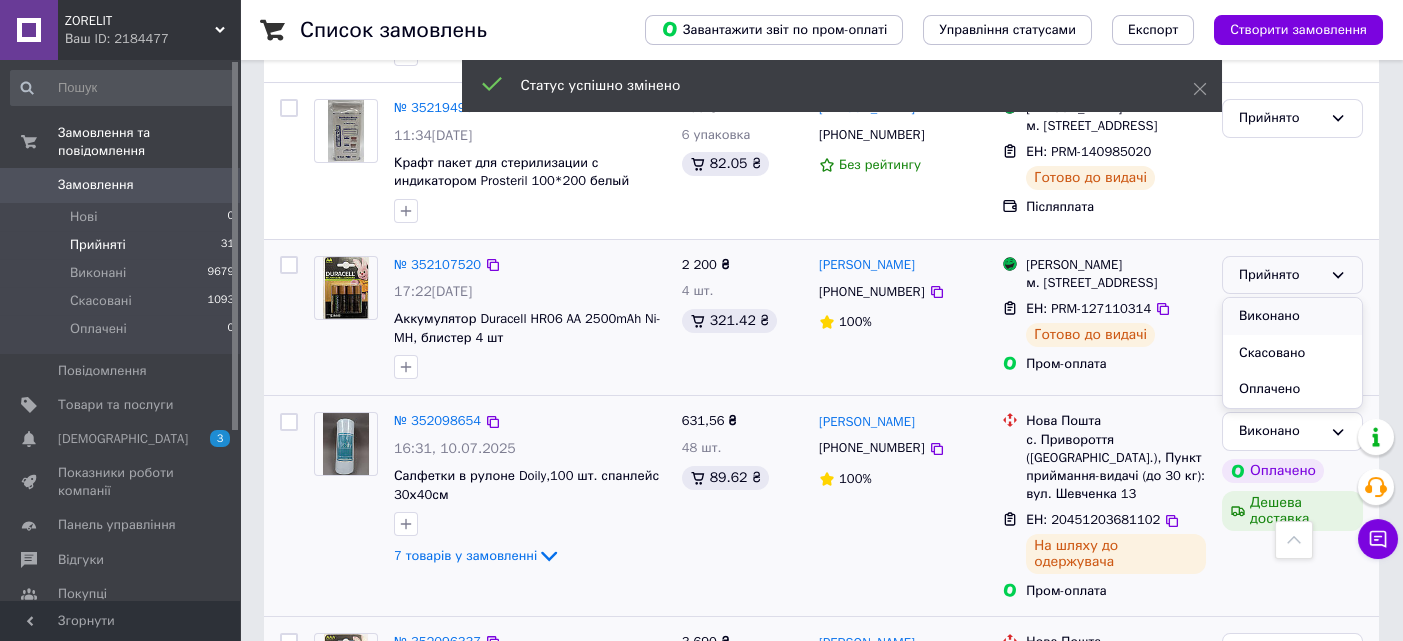 click on "Виконано" at bounding box center (1292, 316) 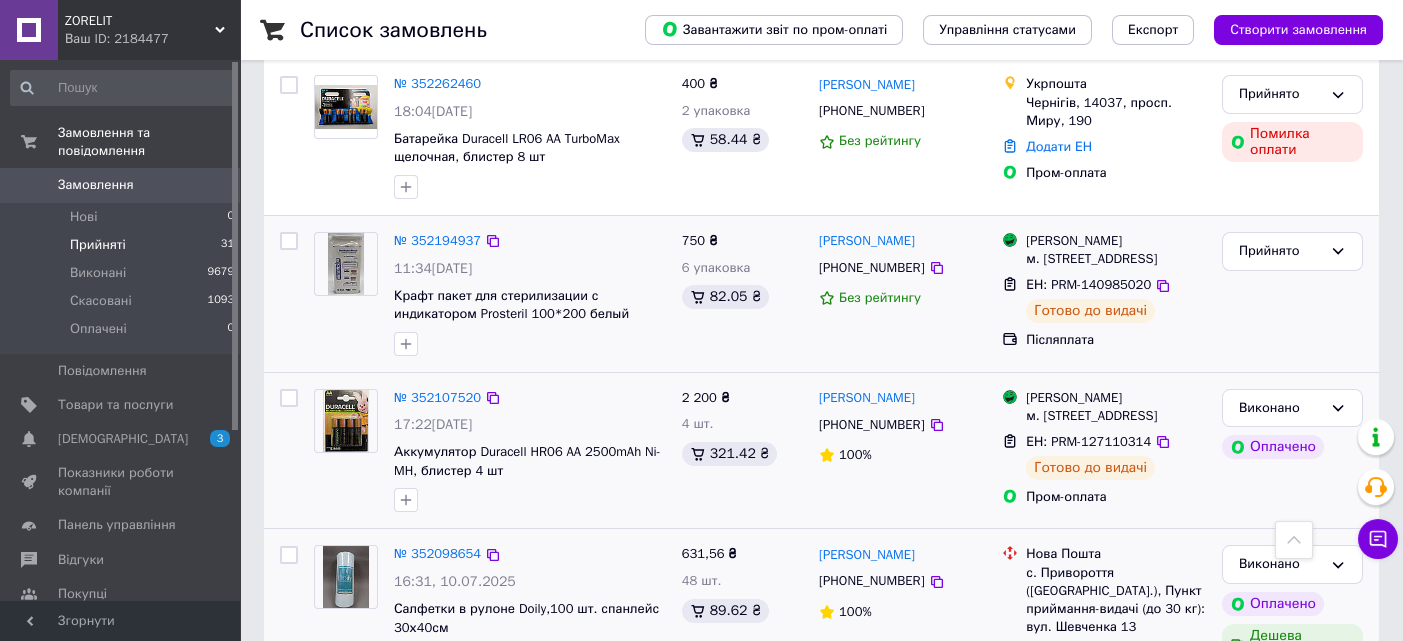 scroll, scrollTop: 680, scrollLeft: 0, axis: vertical 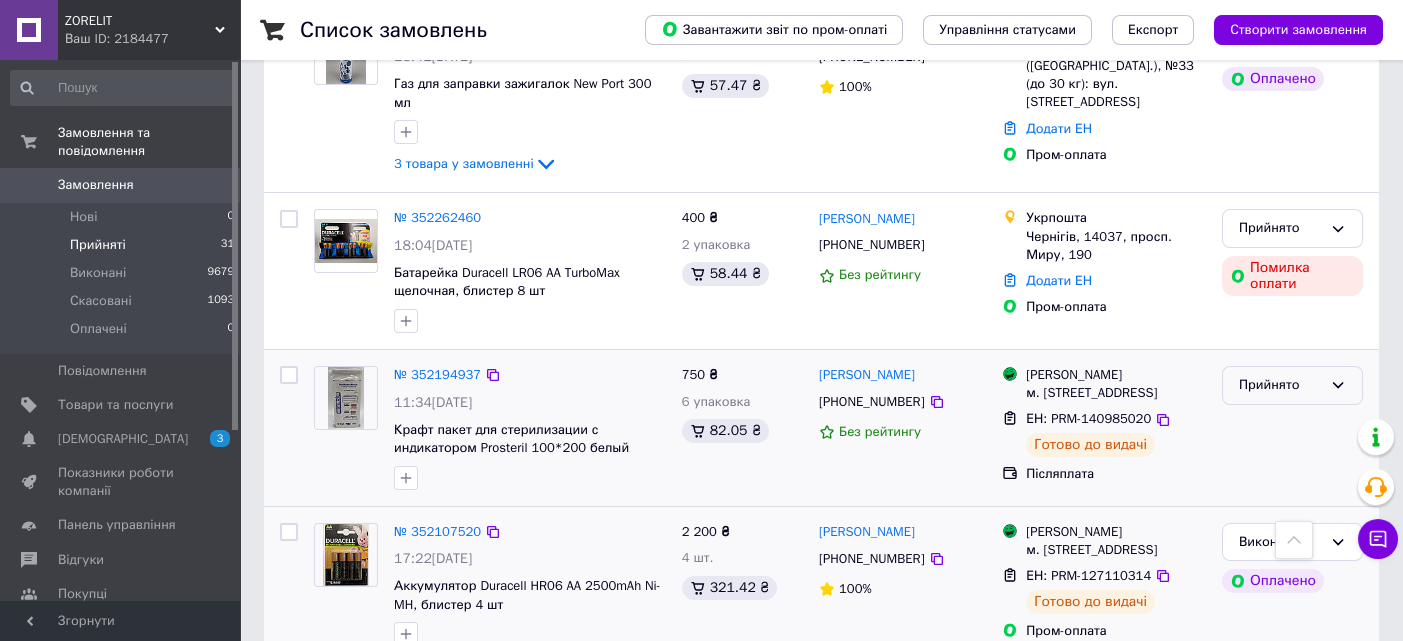 click 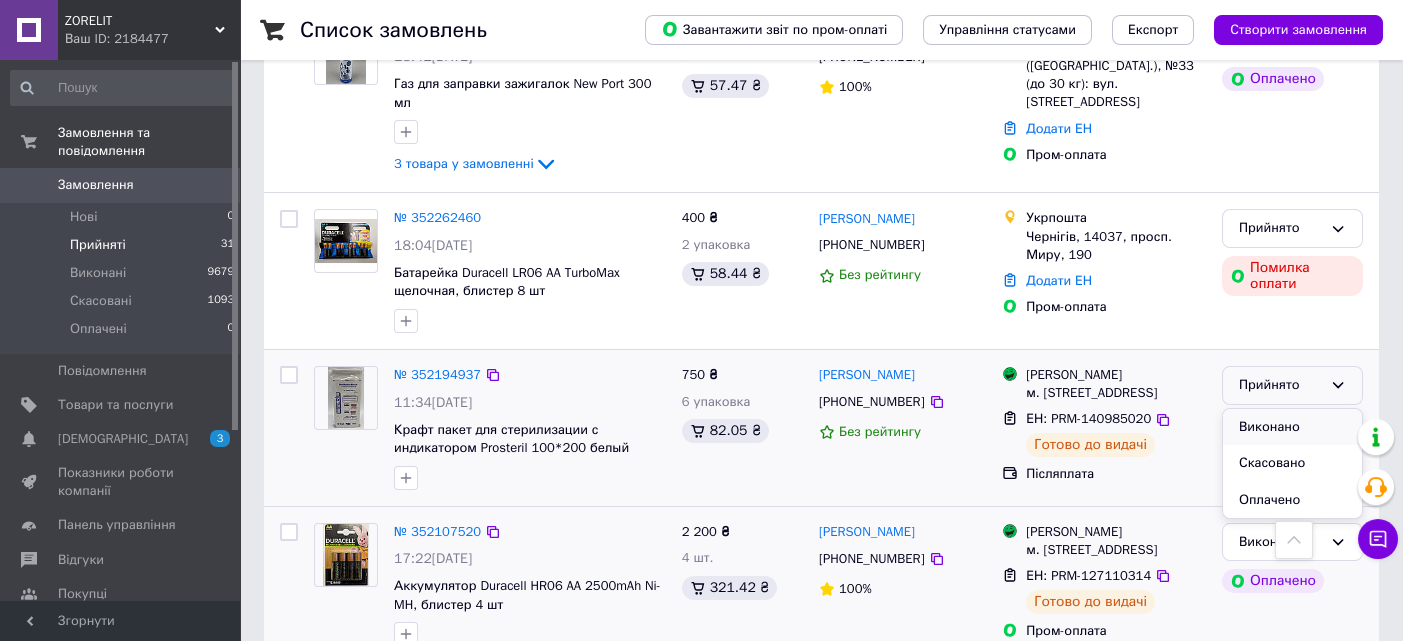 click on "Виконано" at bounding box center (1292, 427) 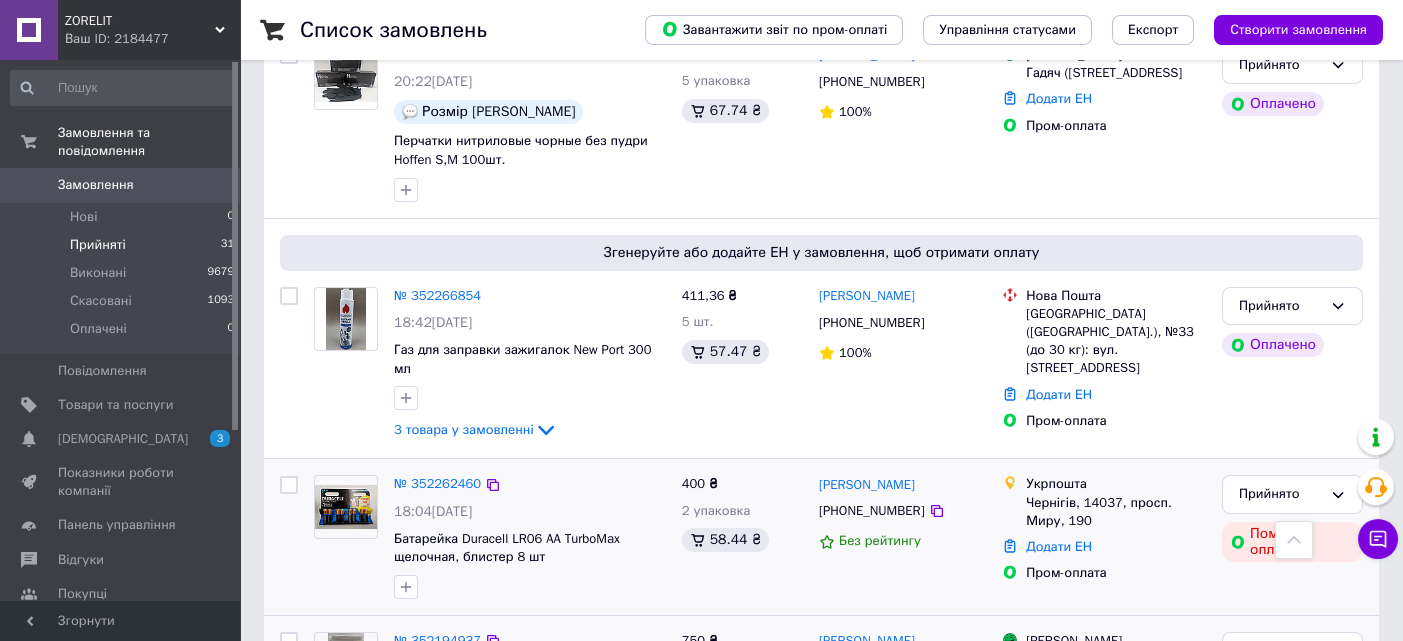 scroll, scrollTop: 280, scrollLeft: 0, axis: vertical 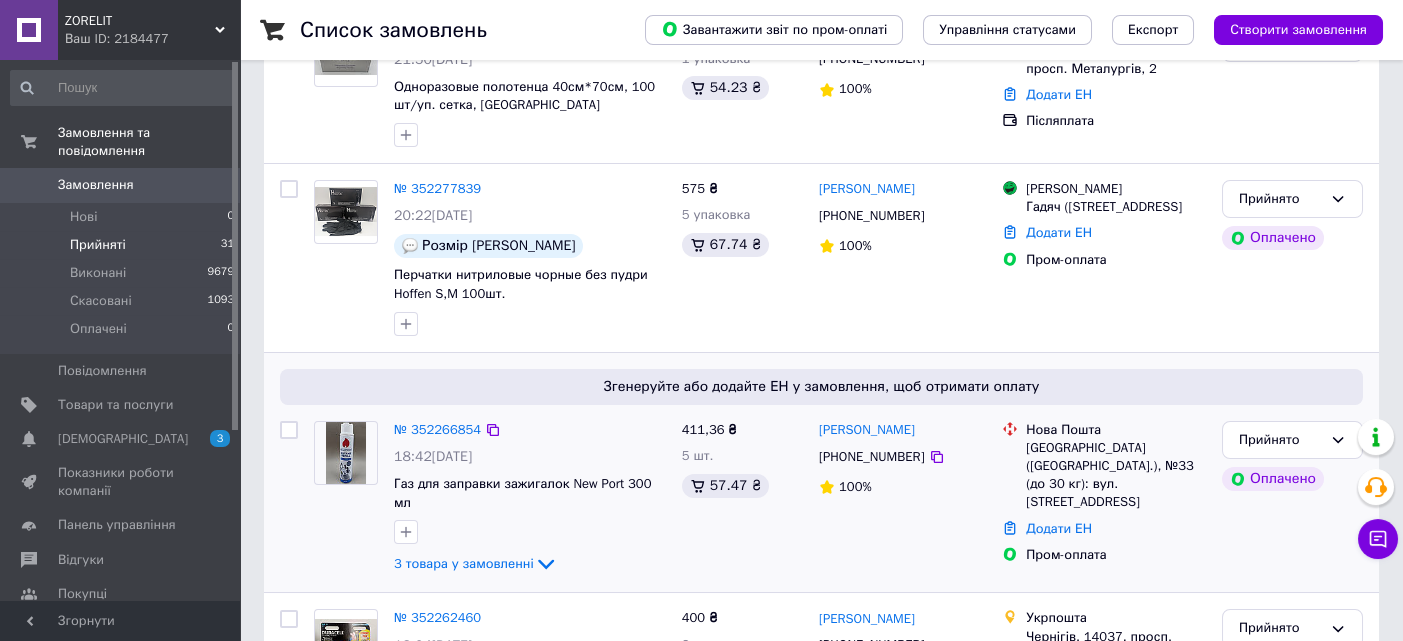 click at bounding box center (346, 453) 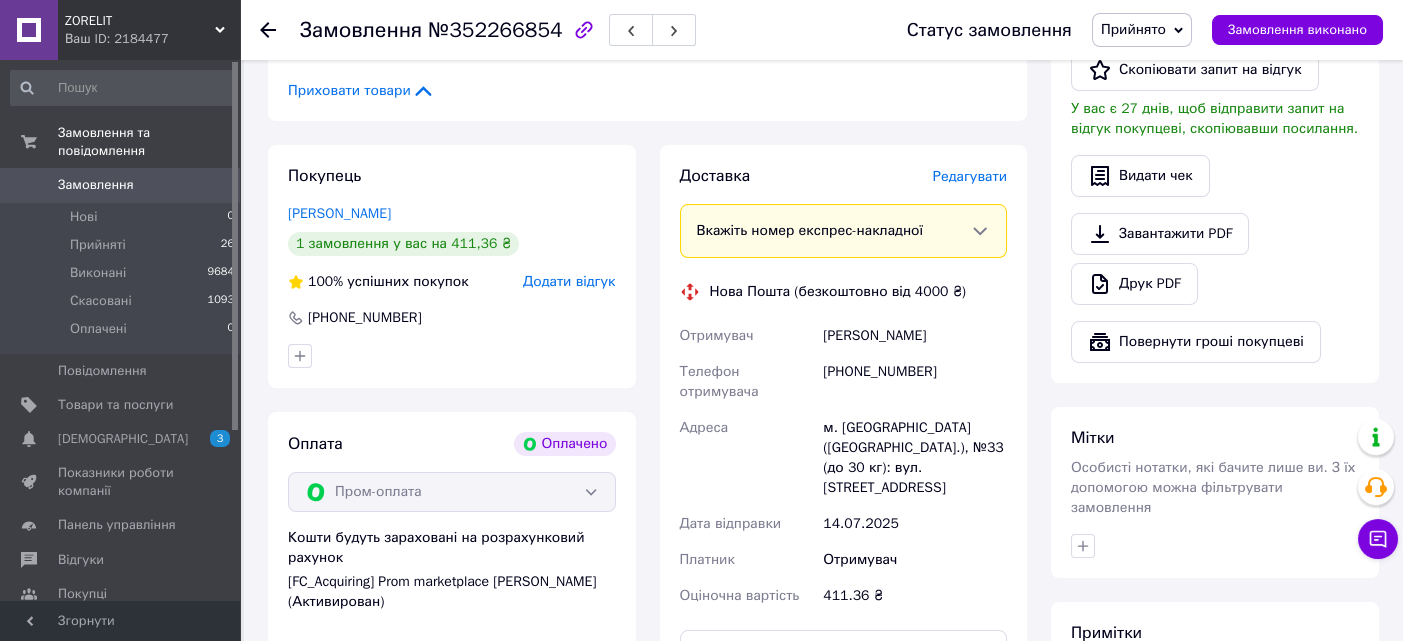 scroll, scrollTop: 1200, scrollLeft: 0, axis: vertical 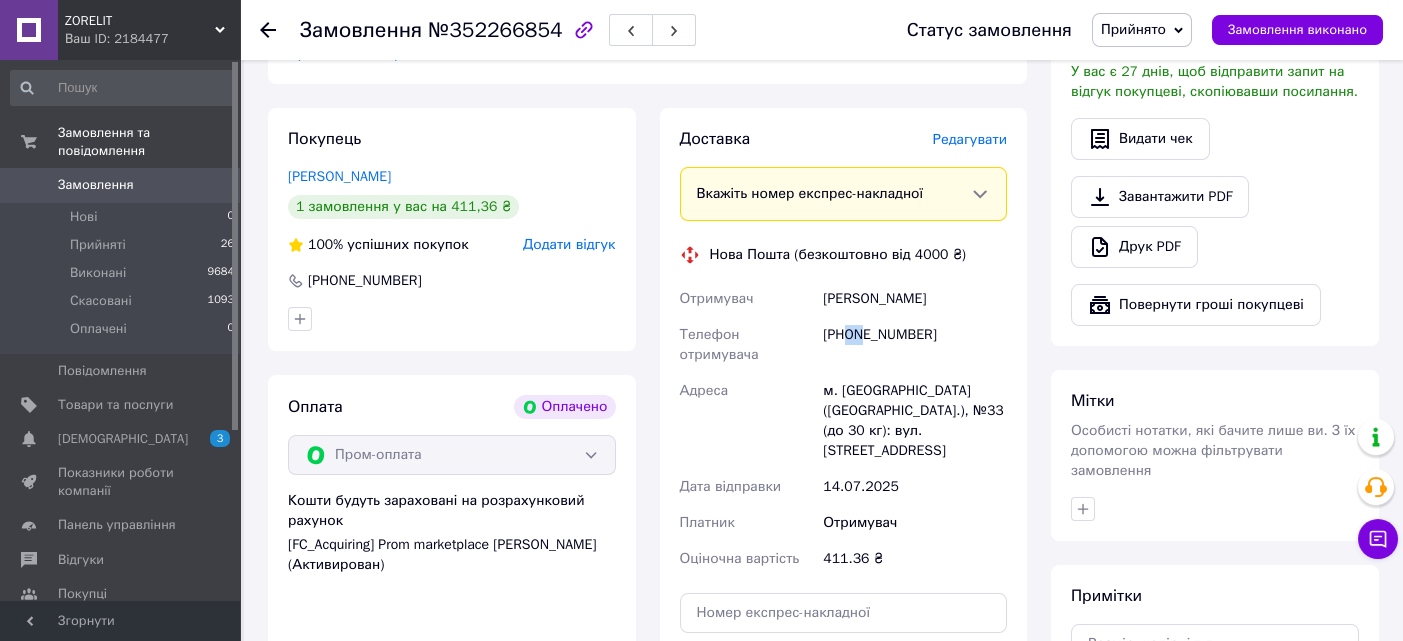 drag, startPoint x: 844, startPoint y: 313, endPoint x: 859, endPoint y: 314, distance: 15.033297 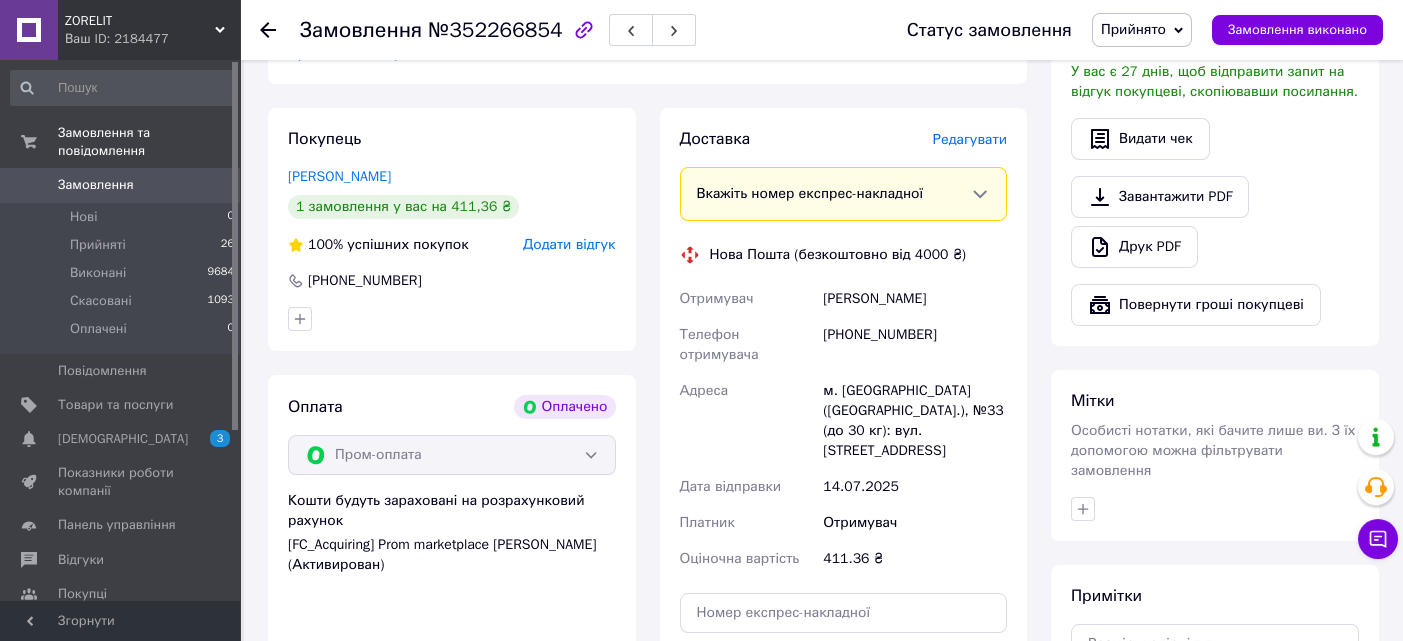 click on "[PERSON_NAME]" at bounding box center (915, 299) 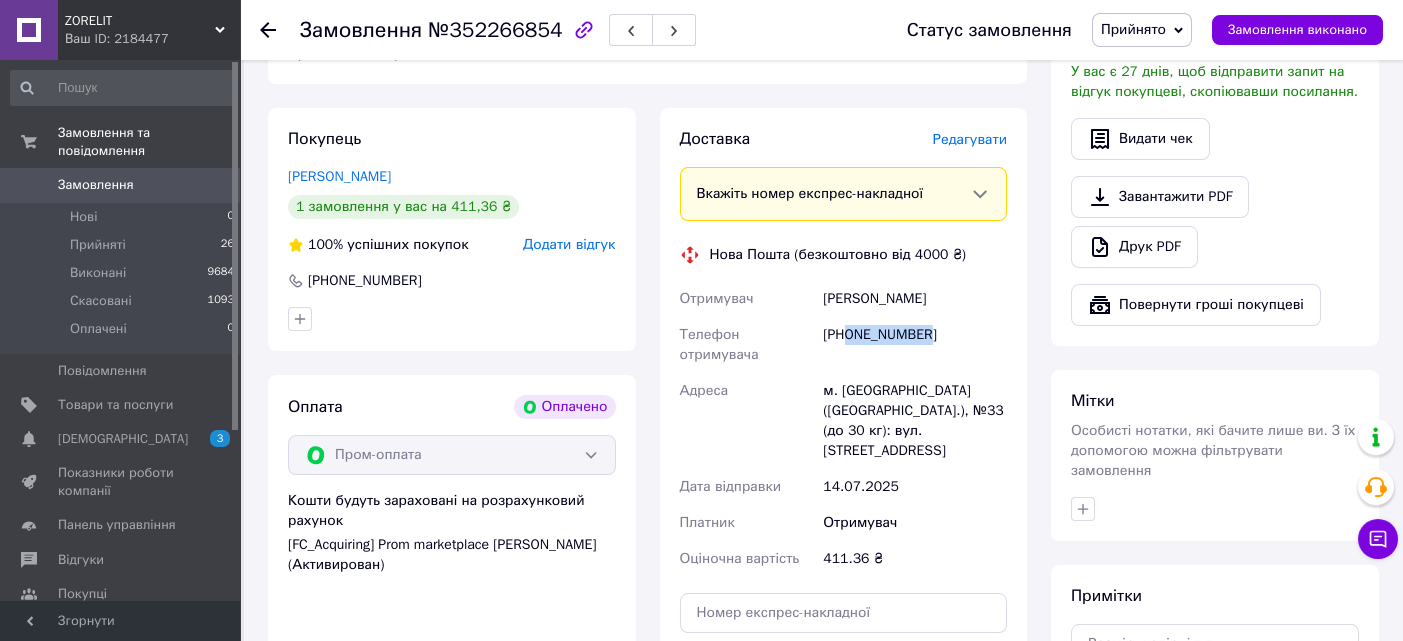 drag, startPoint x: 846, startPoint y: 317, endPoint x: 941, endPoint y: 322, distance: 95.131485 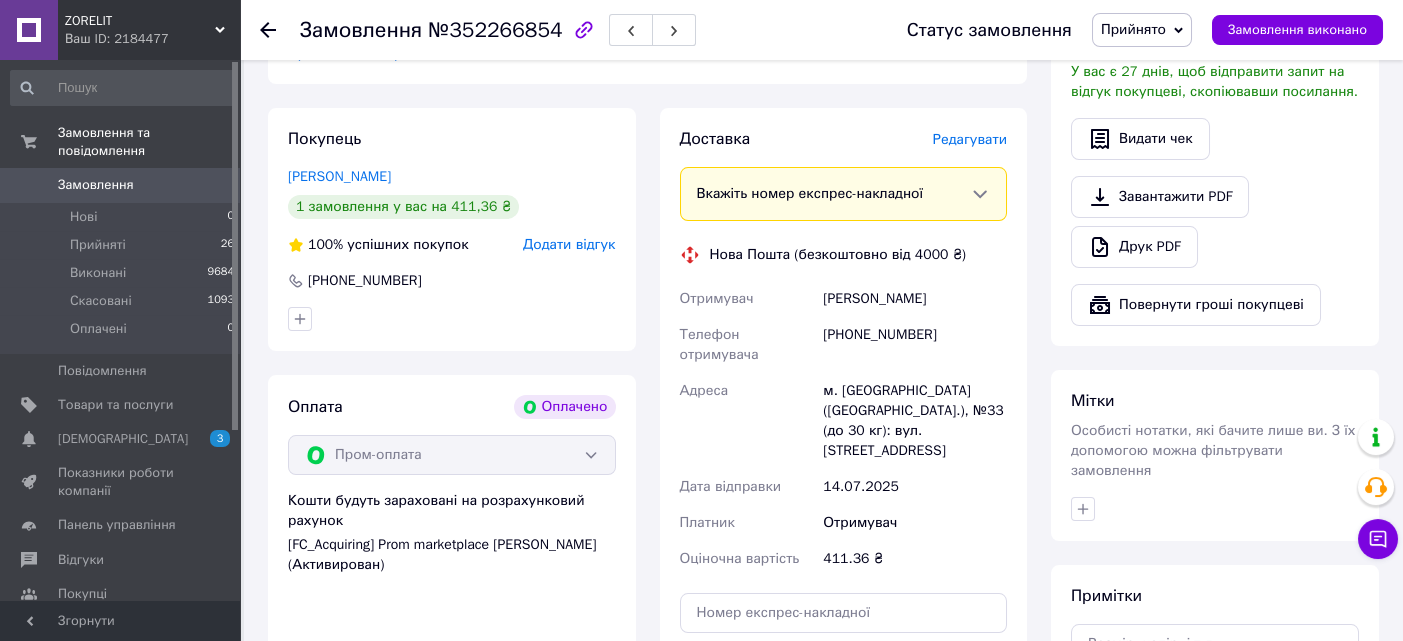 click on "м. [GEOGRAPHIC_DATA] ([GEOGRAPHIC_DATA].), №33 (до 30 кг): вул. [STREET_ADDRESS]" at bounding box center [915, 421] 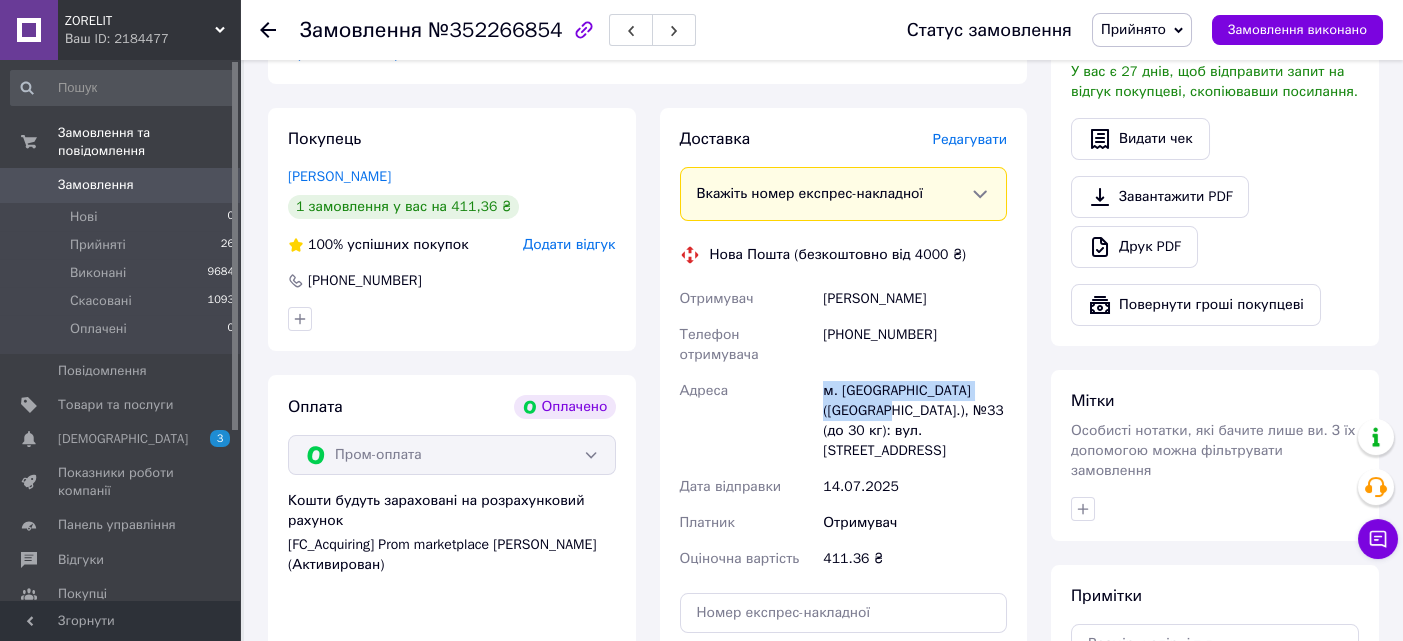 drag, startPoint x: 820, startPoint y: 348, endPoint x: 852, endPoint y: 375, distance: 41.868843 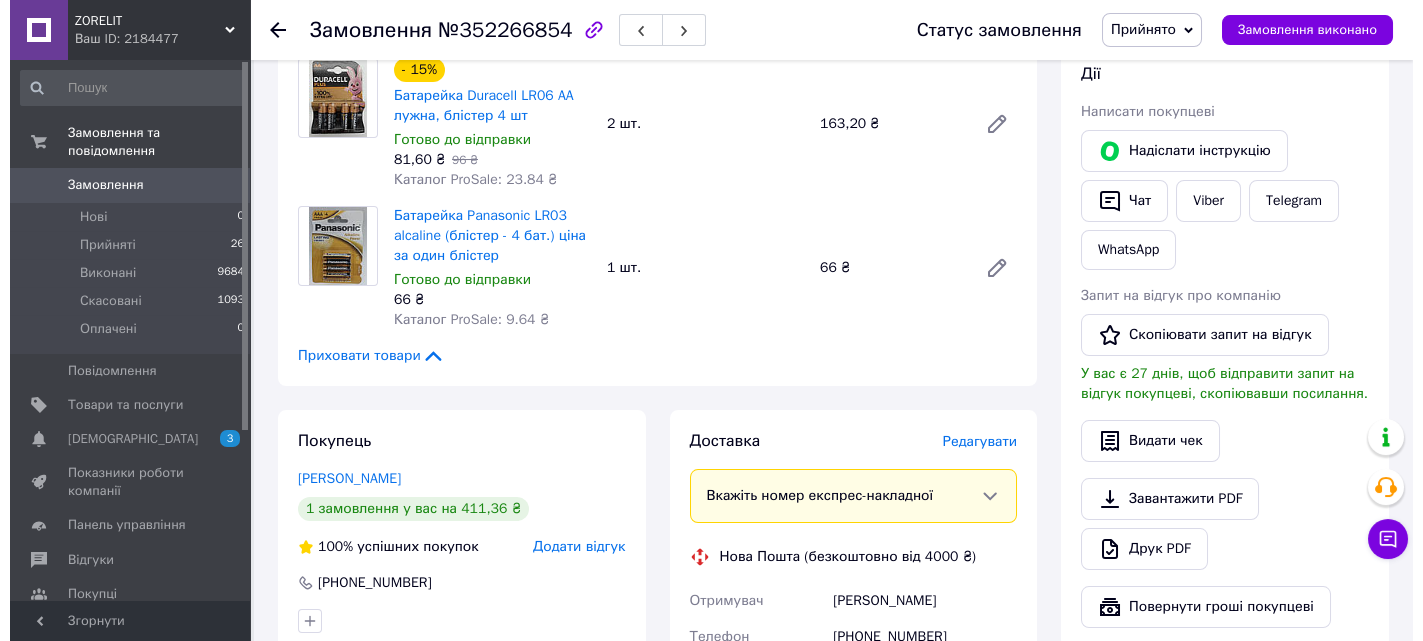 scroll, scrollTop: 933, scrollLeft: 0, axis: vertical 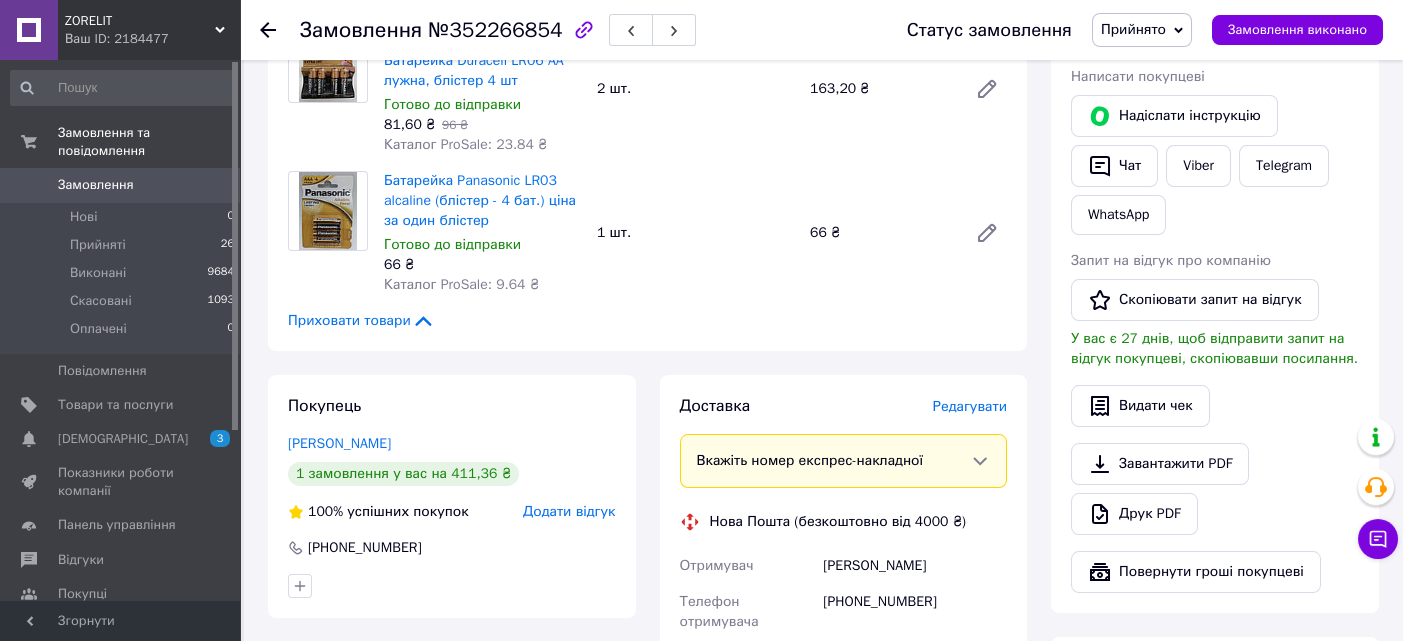 click on "Редагувати" at bounding box center [970, 406] 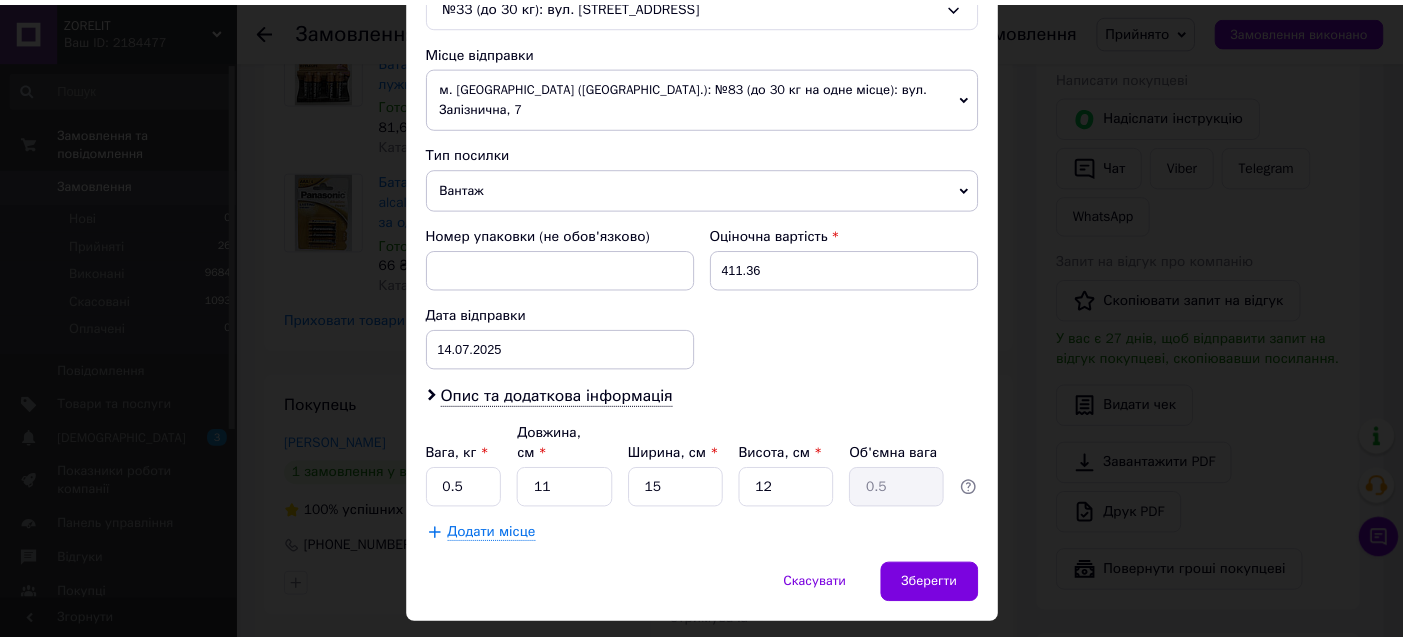 scroll, scrollTop: 680, scrollLeft: 0, axis: vertical 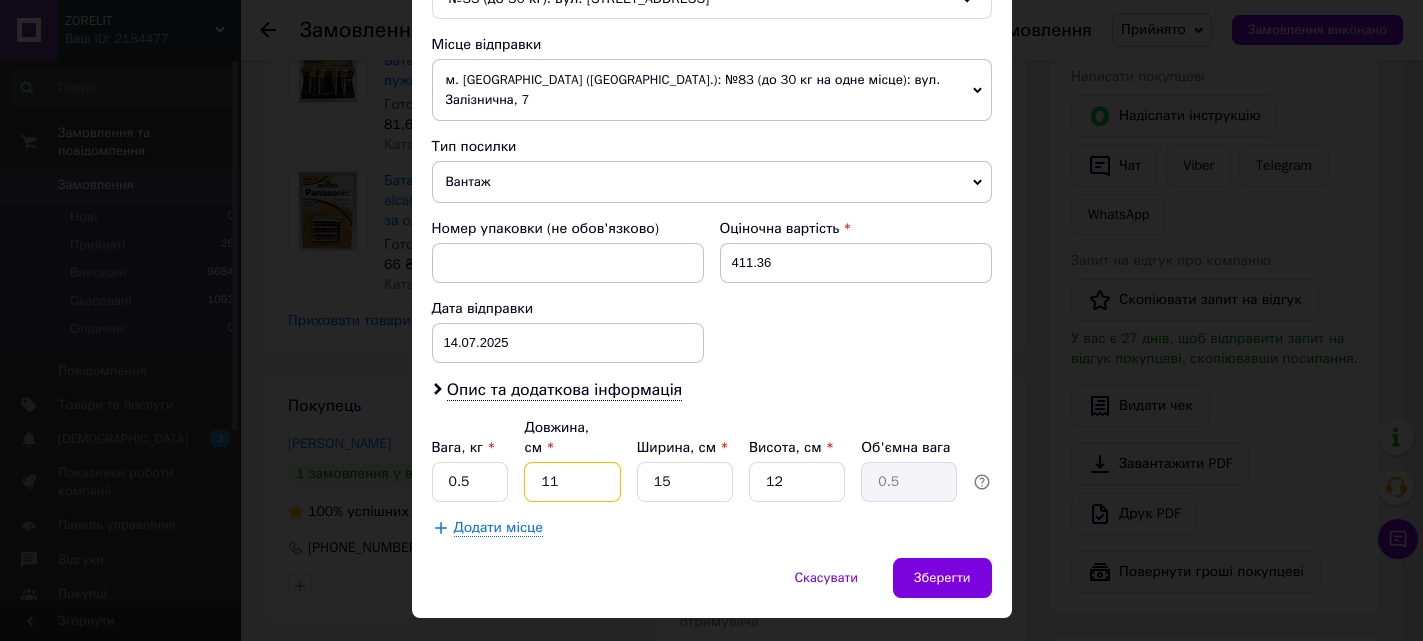 drag, startPoint x: 594, startPoint y: 441, endPoint x: 522, endPoint y: 436, distance: 72.1734 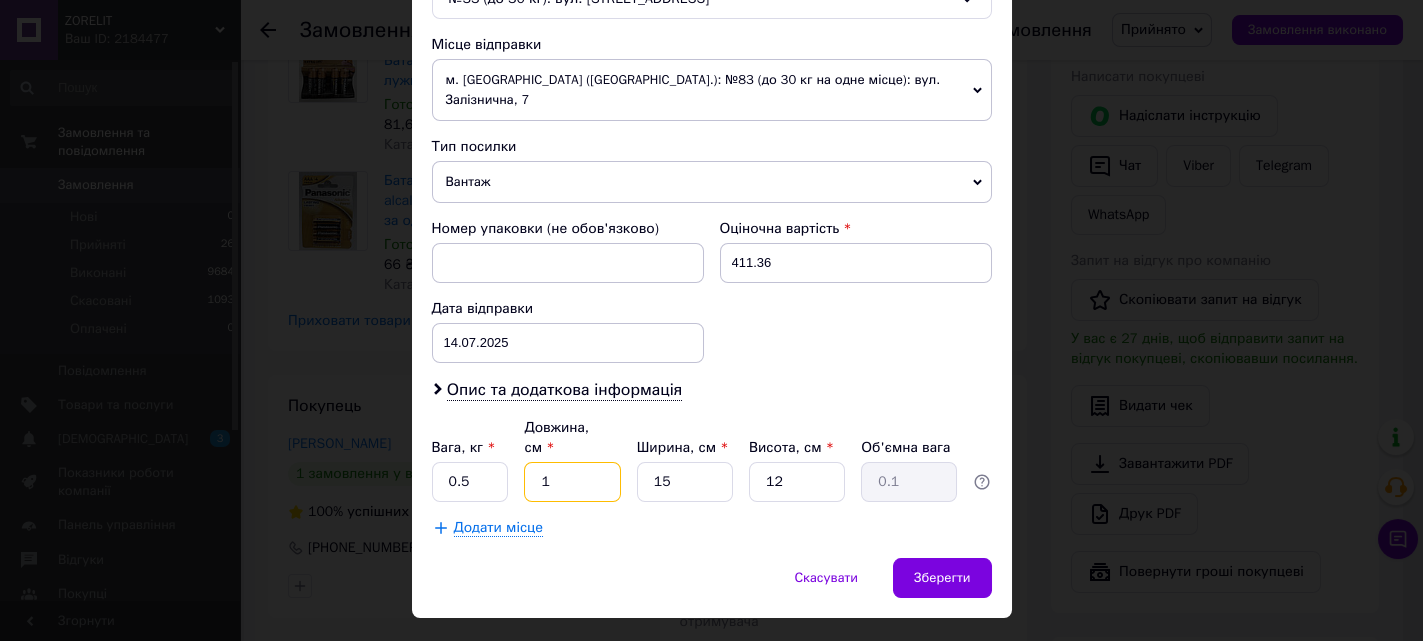 type on "15" 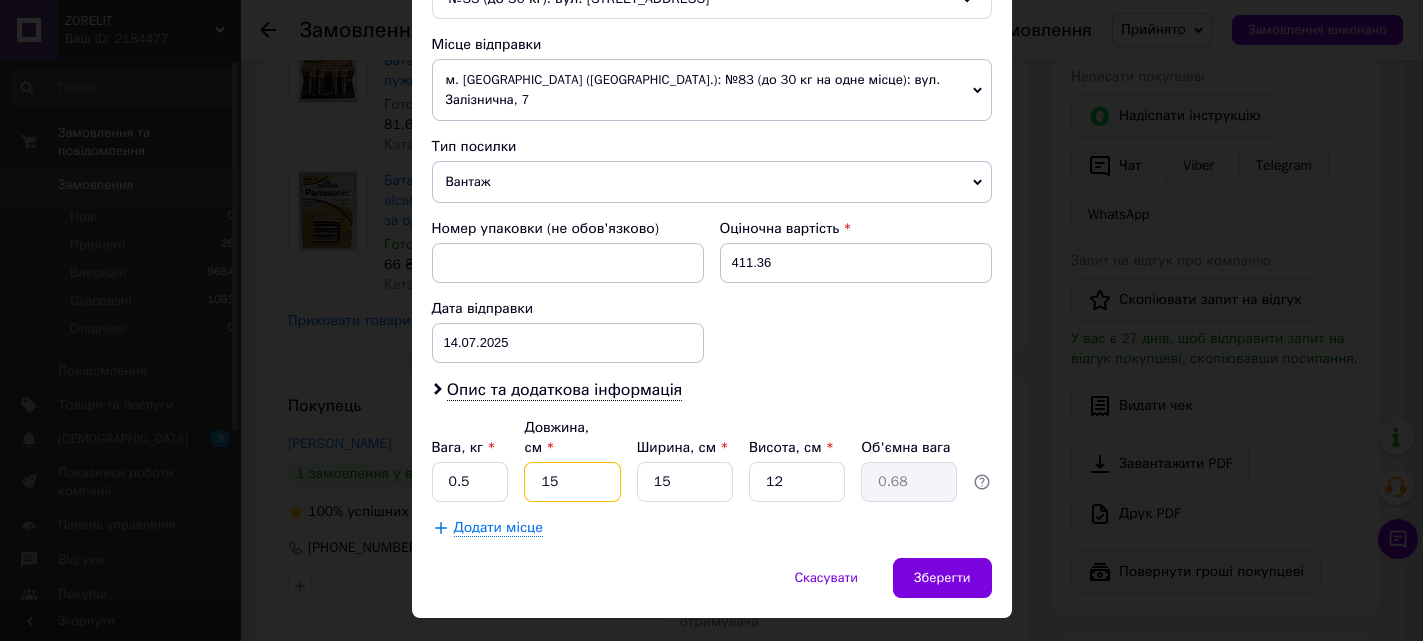 type on "15" 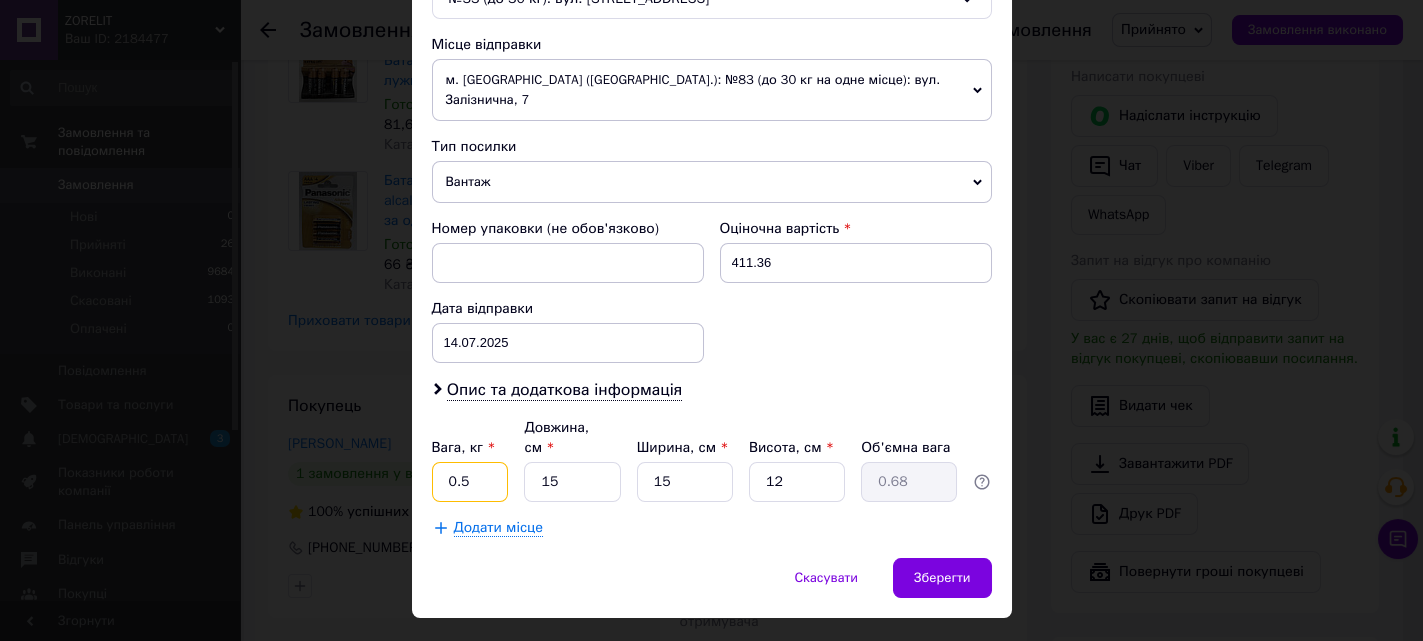drag, startPoint x: 471, startPoint y: 435, endPoint x: 405, endPoint y: 428, distance: 66.37017 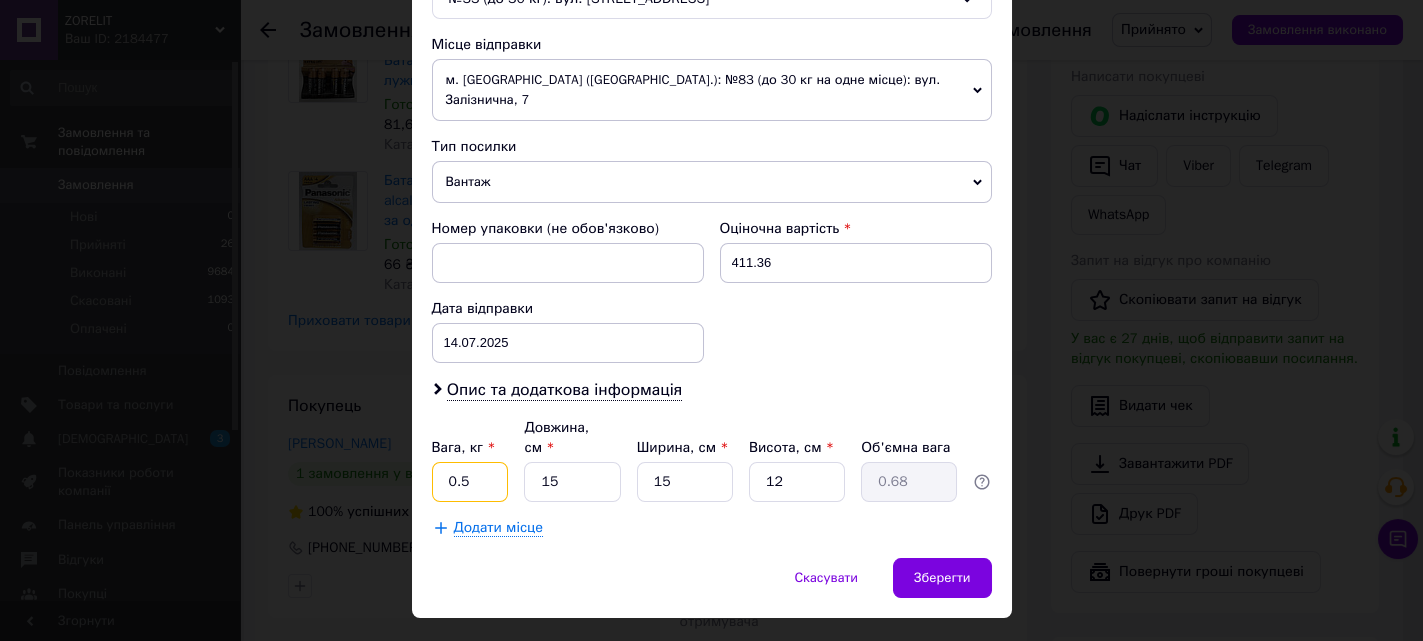 click on "Спосіб доставки Нова Пошта (безкоштовно від 4000 ₴) Платник Отримувач Відправник Прізвище отримувача Біда Ім'я отримувача [PERSON_NAME] батькові отримувача Телефон отримувача [PHONE_NUMBER] Тип доставки У відділенні Кур'єром В поштоматі Місто м. [GEOGRAPHIC_DATA] ([GEOGRAPHIC_DATA].) Відділення №33 (до 30 кг): вул. Кульпарківська, 59 Місце відправки м. [GEOGRAPHIC_DATA] ([GEOGRAPHIC_DATA].): №83 (до 30 кг на одне місце): вул. Залізнична, 7 м. [GEOGRAPHIC_DATA] ([GEOGRAPHIC_DATA].): №1: вул. Городоцька, 359 Додати ще місце відправки Тип посилки Вантаж Документи Номер упаковки (не обов'язково) Оціночна вартість 411.36 Дата відправки < 2025" at bounding box center (712, 4) 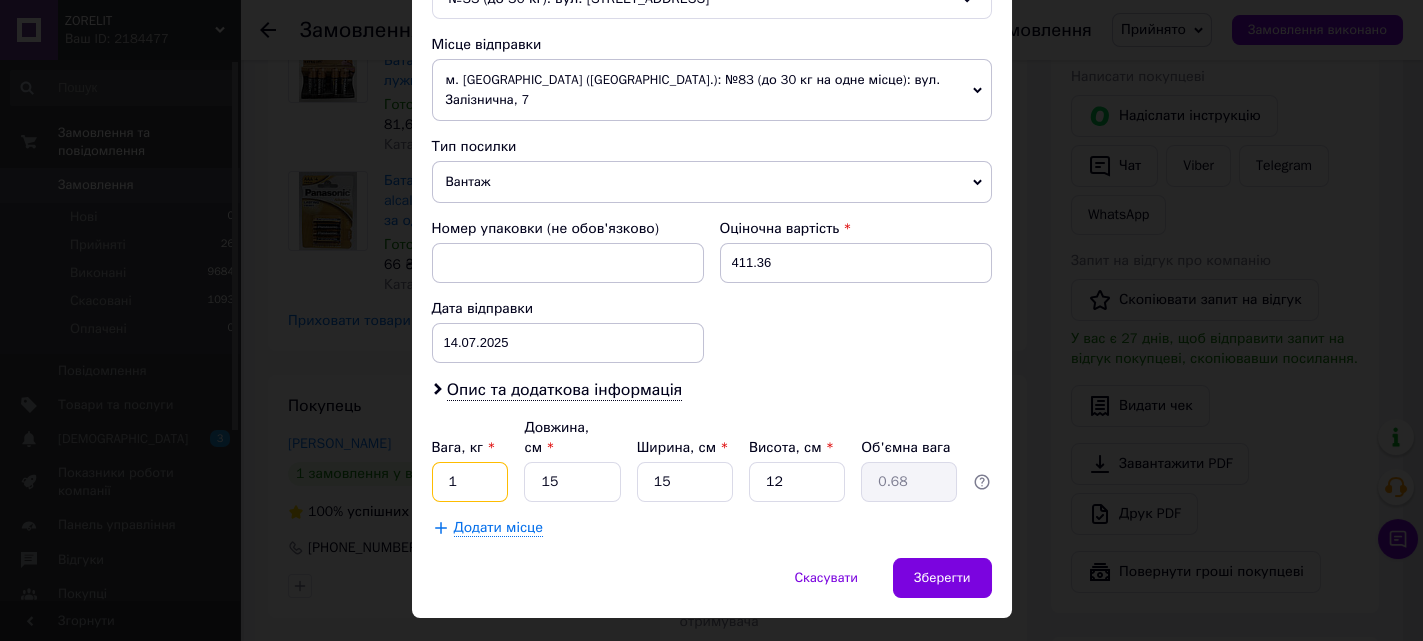 type on "1" 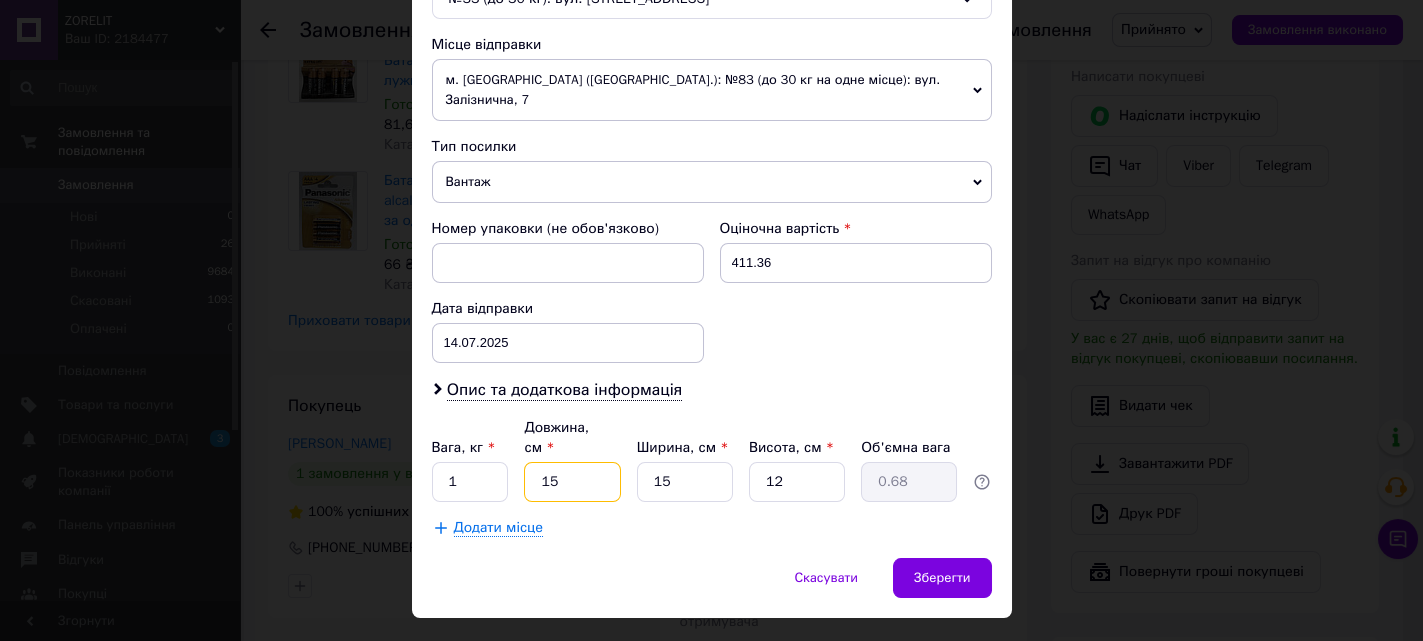 drag, startPoint x: 558, startPoint y: 428, endPoint x: 511, endPoint y: 428, distance: 47 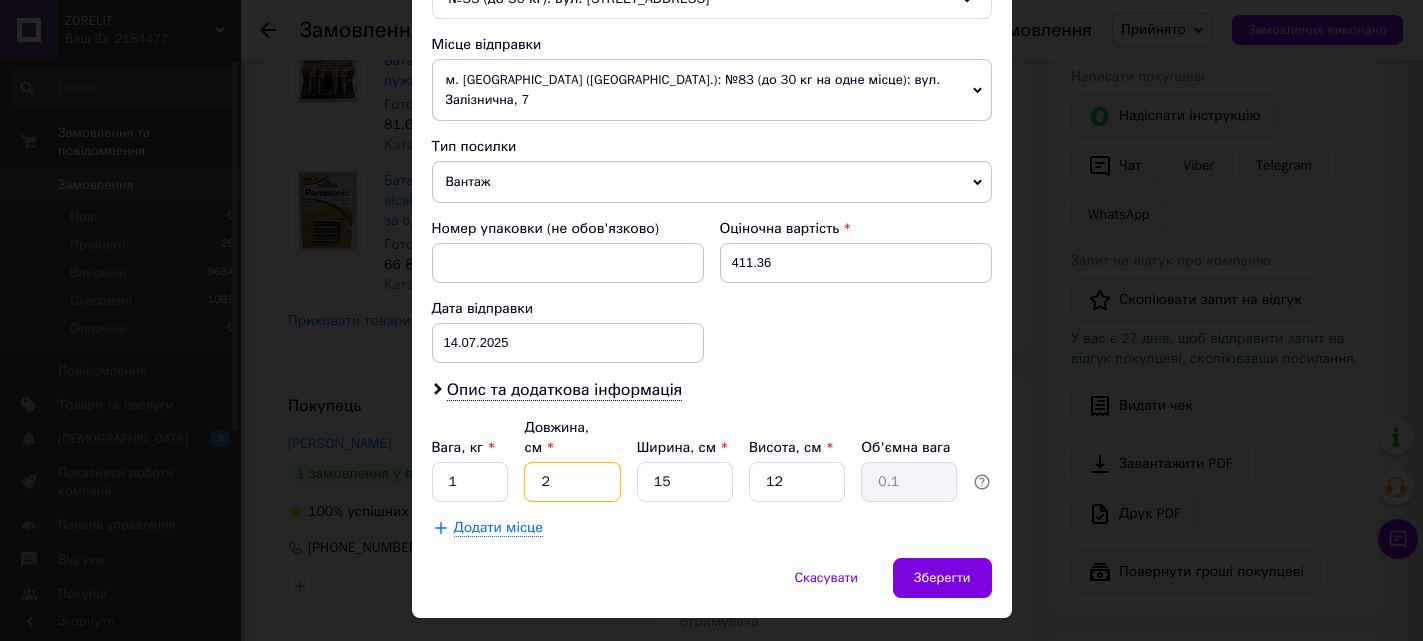 type on "20" 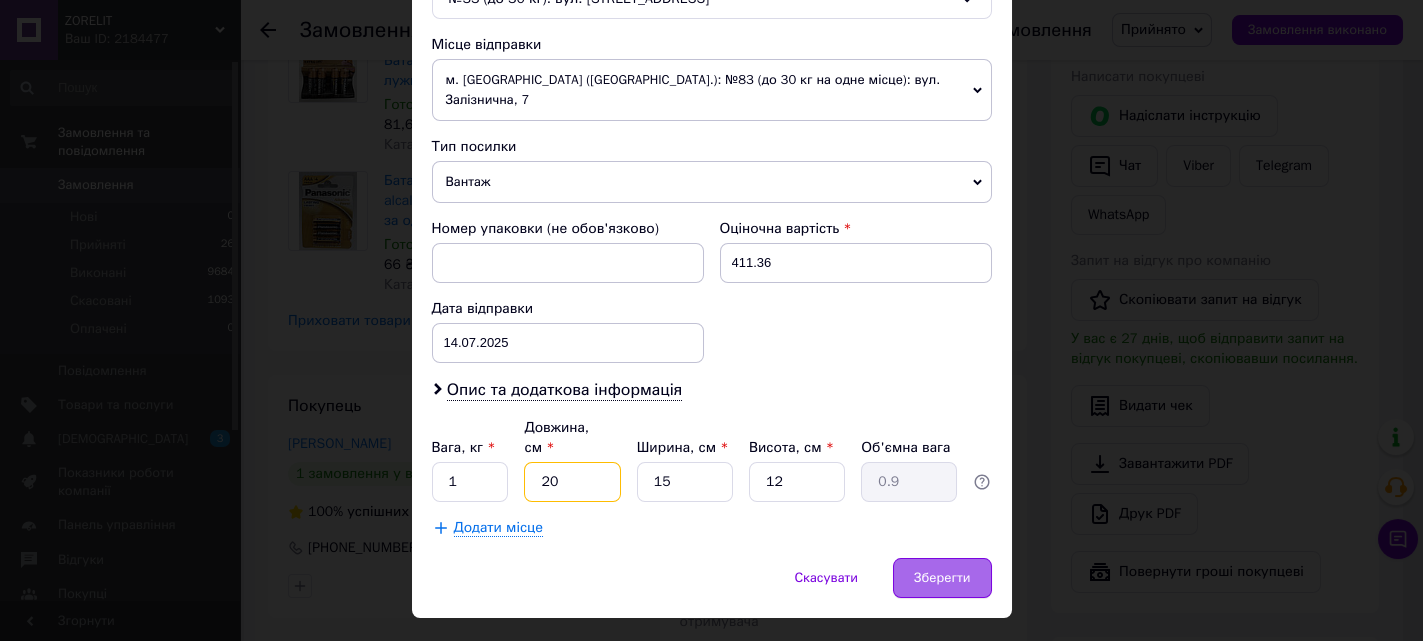 type on "20" 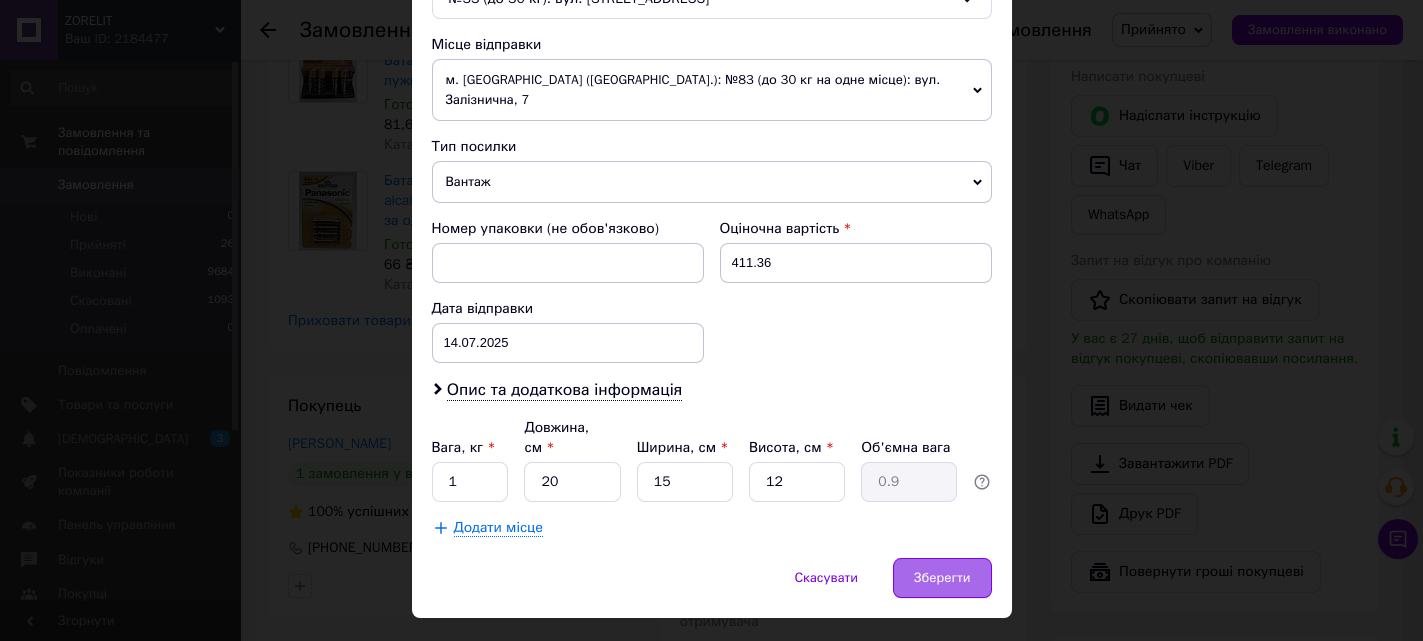 click on "Зберегти" at bounding box center [942, 578] 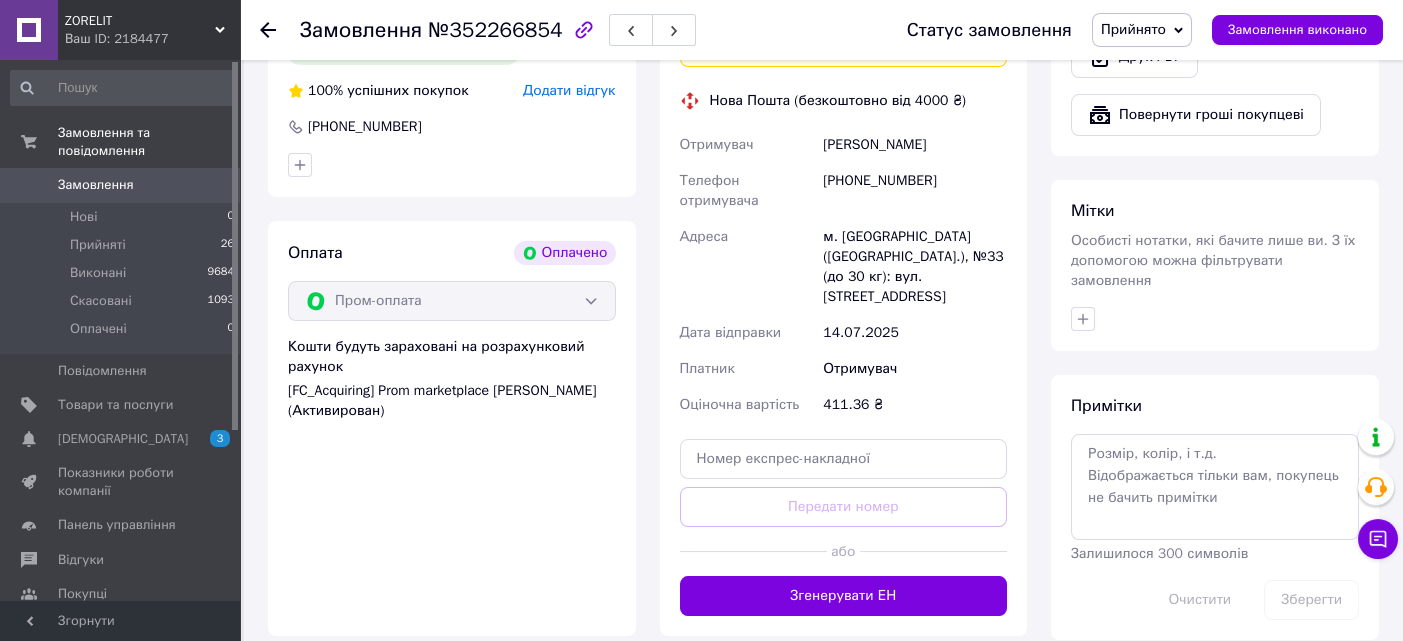 scroll, scrollTop: 1600, scrollLeft: 0, axis: vertical 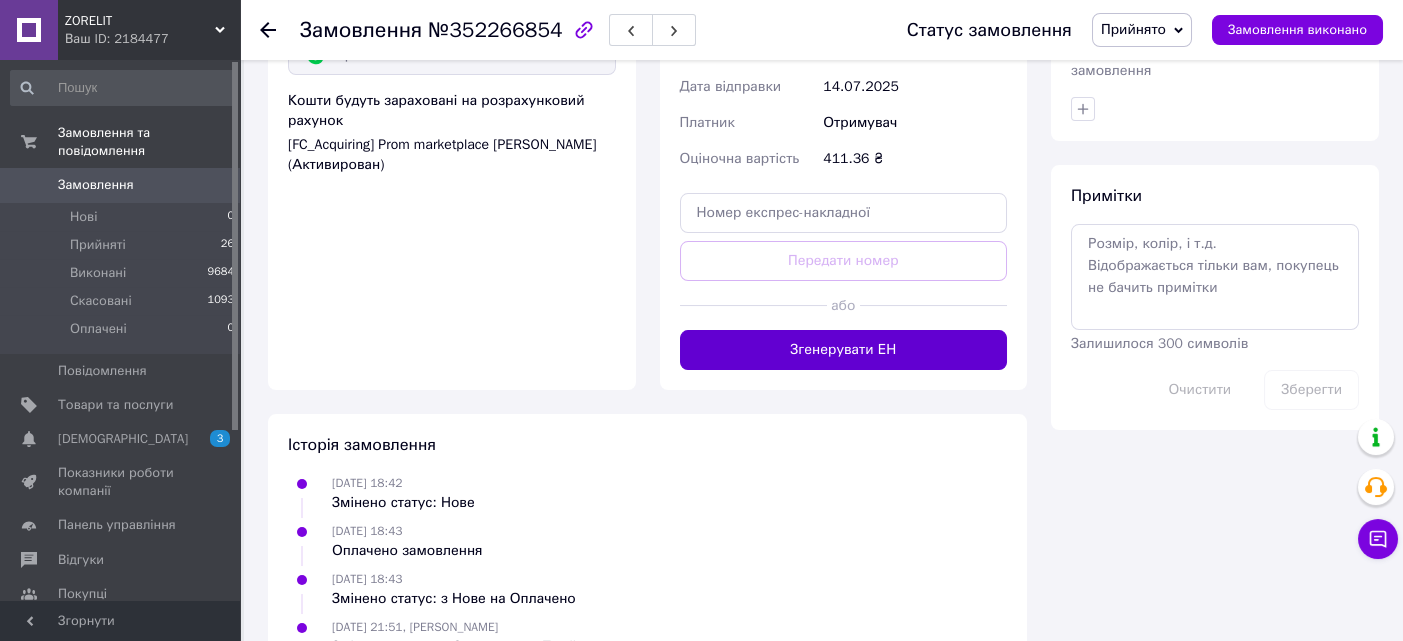 click on "Згенерувати ЕН" at bounding box center [844, 350] 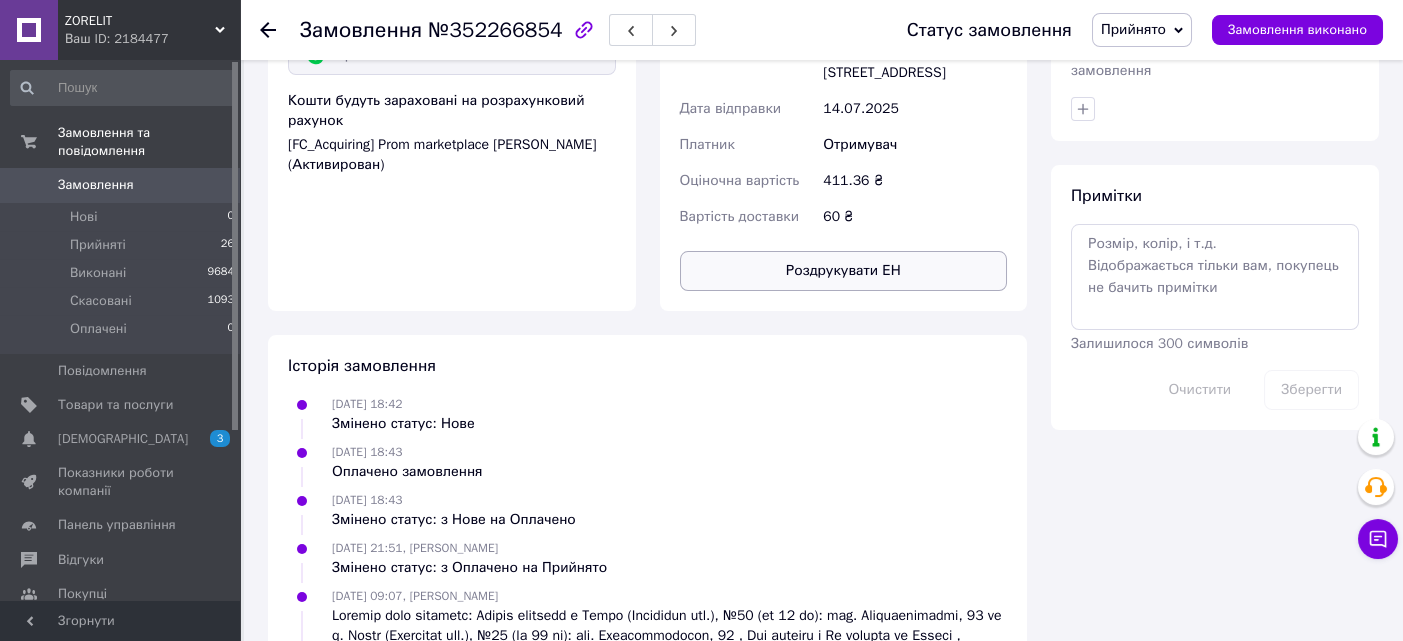 click on "Роздрукувати ЕН" at bounding box center [844, 271] 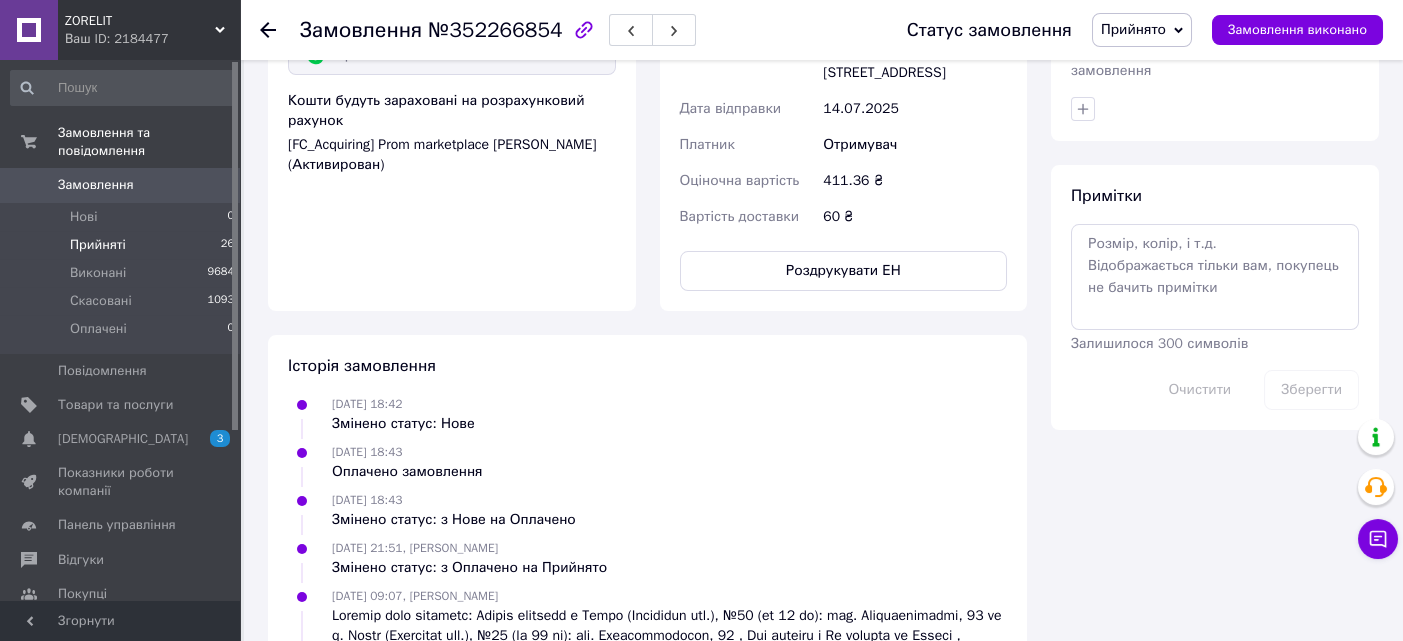 click on "Прийняті" at bounding box center (98, 245) 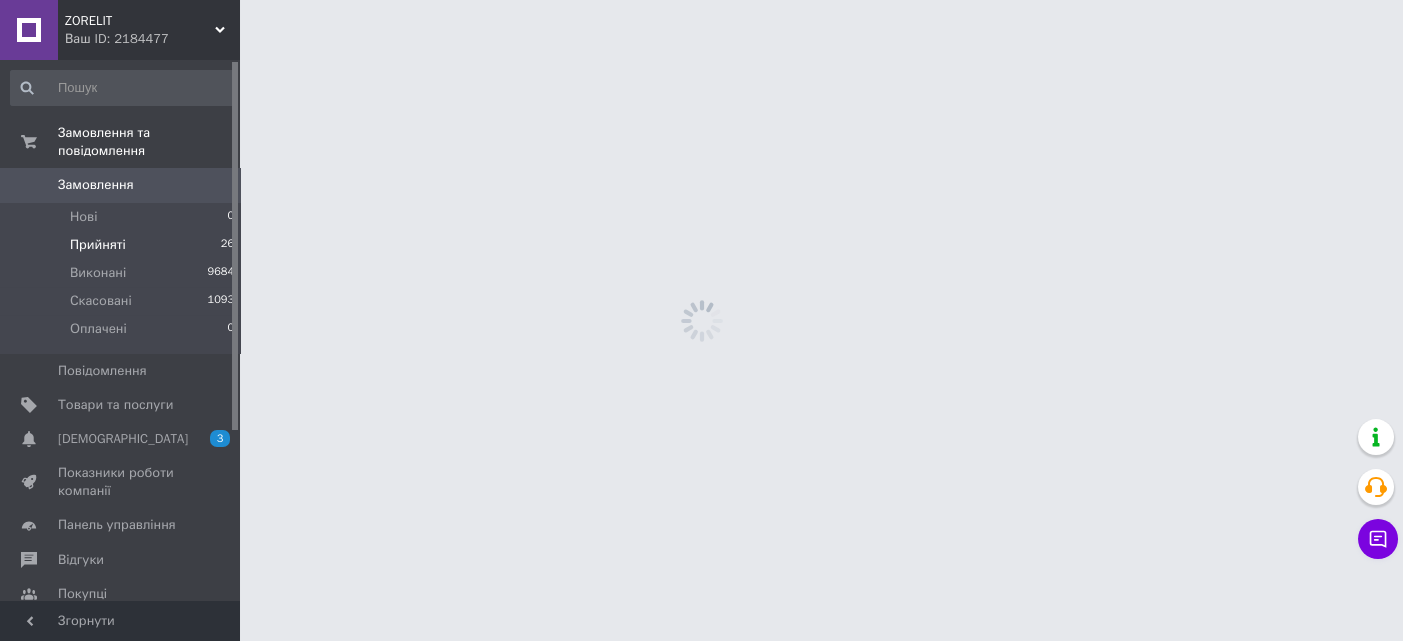 scroll, scrollTop: 0, scrollLeft: 0, axis: both 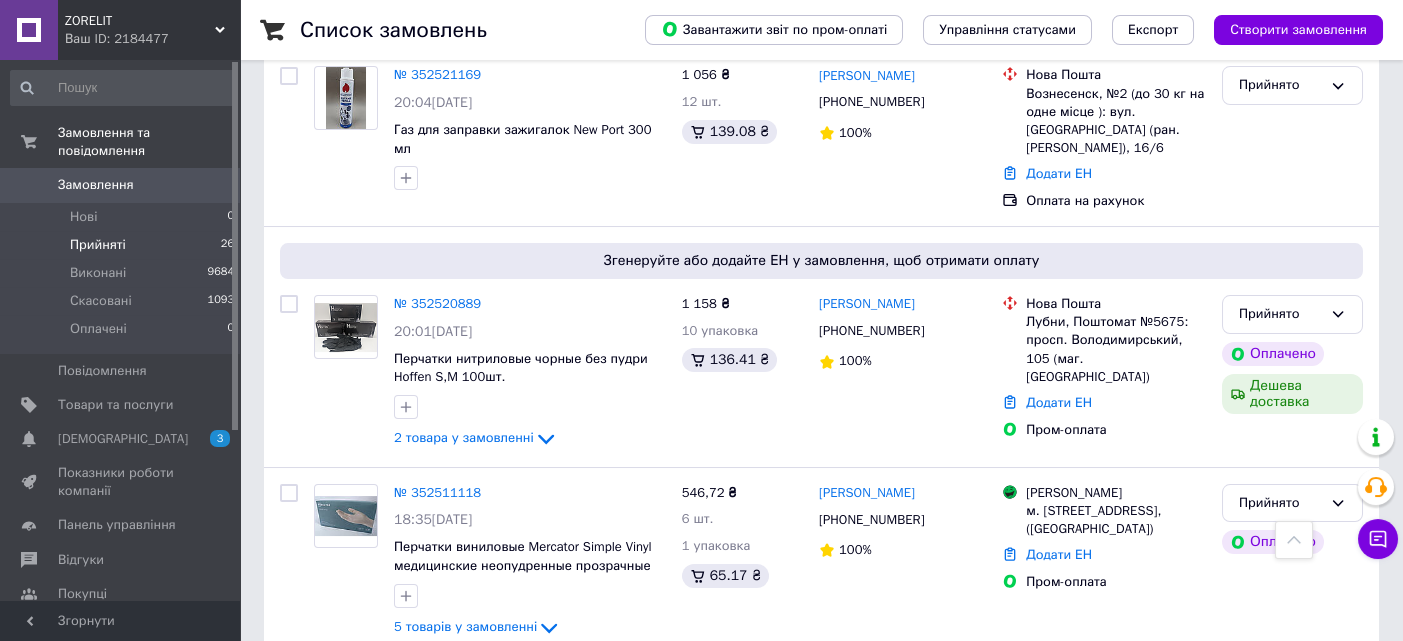 click on "Прийняті" at bounding box center (98, 245) 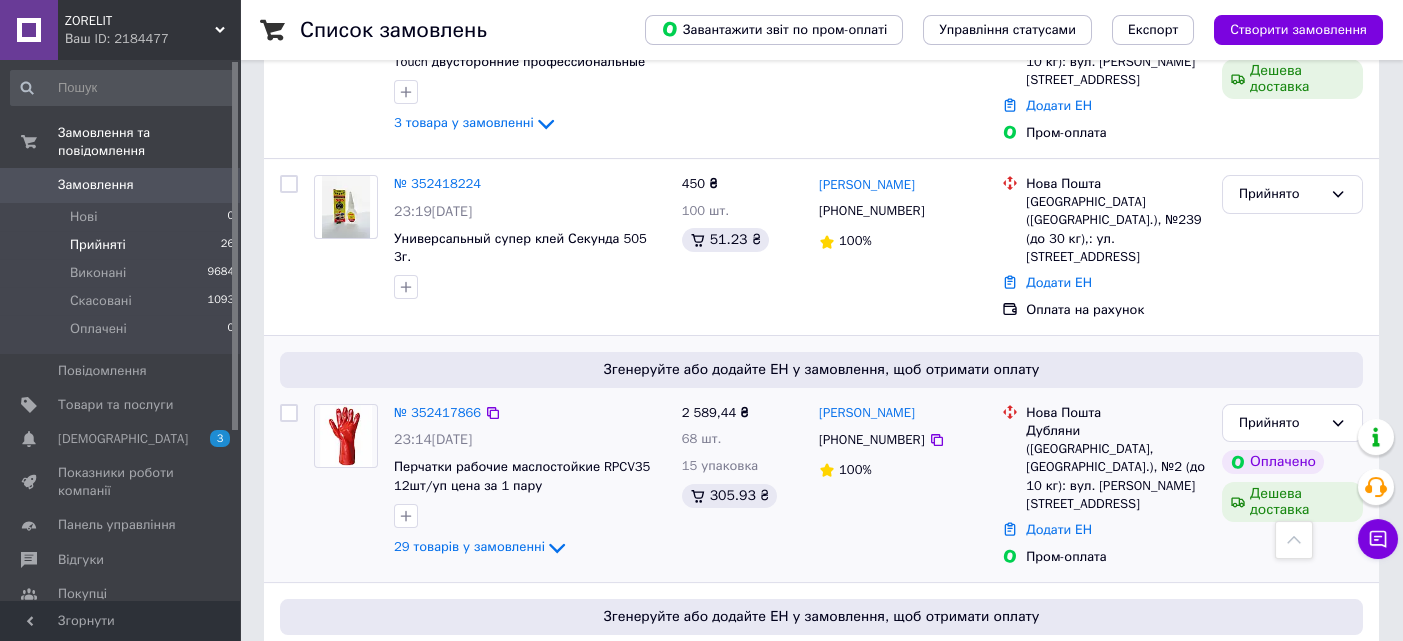 click at bounding box center [345, 436] 